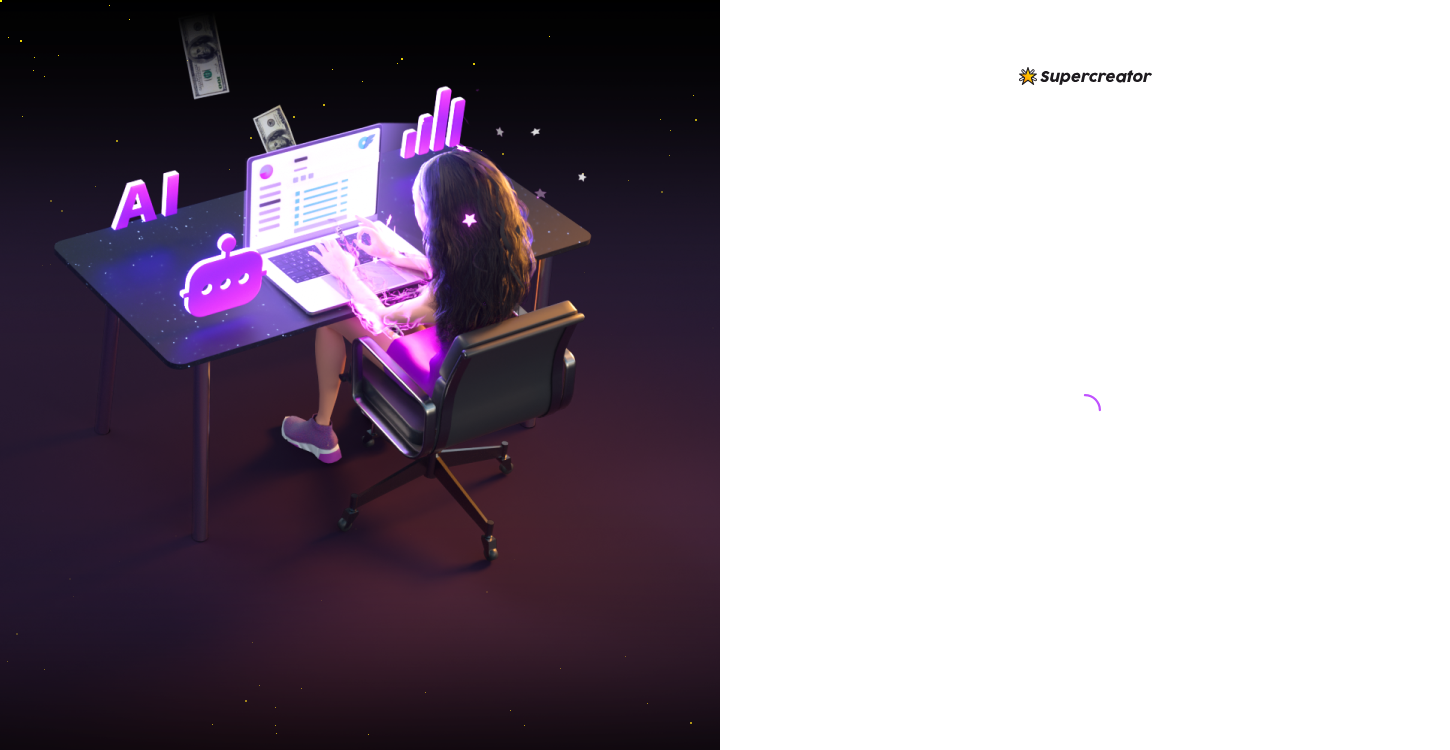 scroll, scrollTop: 0, scrollLeft: 0, axis: both 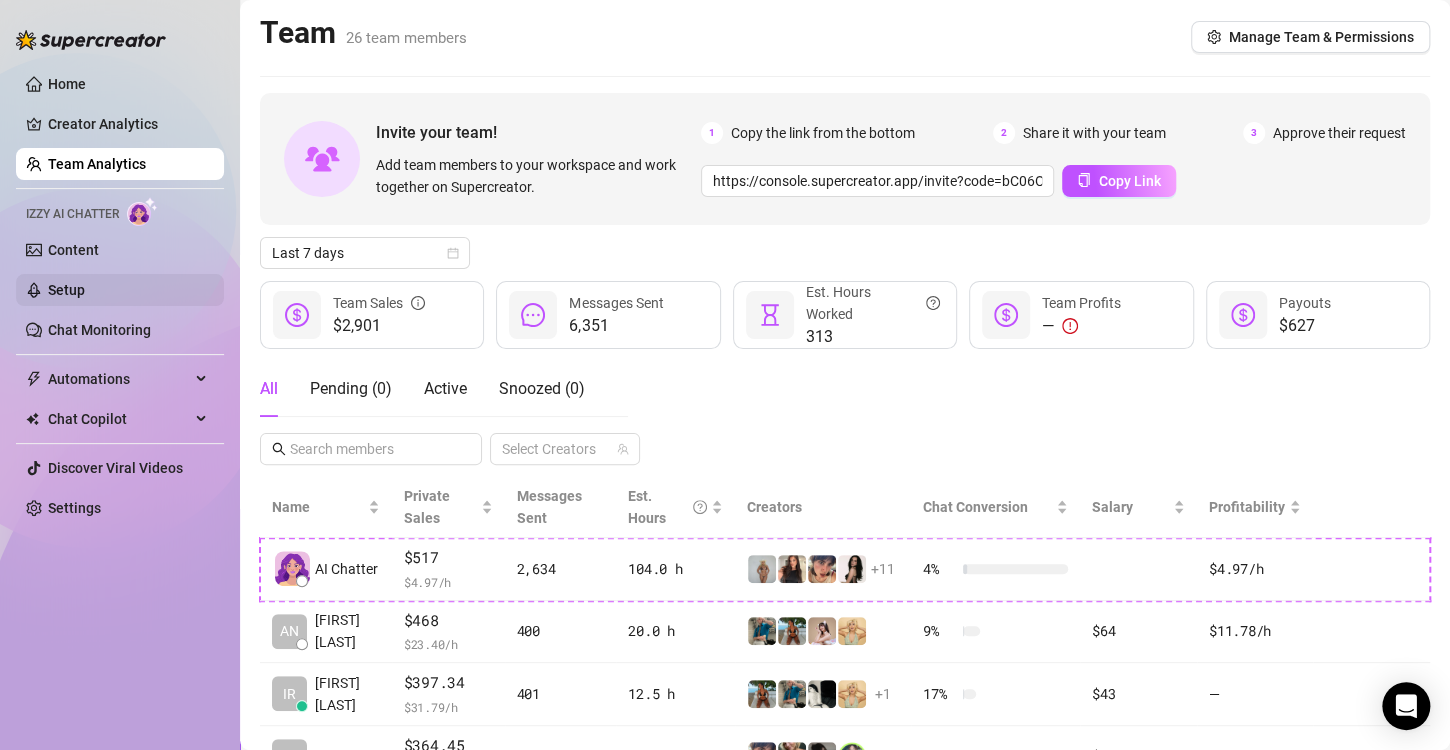 click on "Setup" at bounding box center (66, 290) 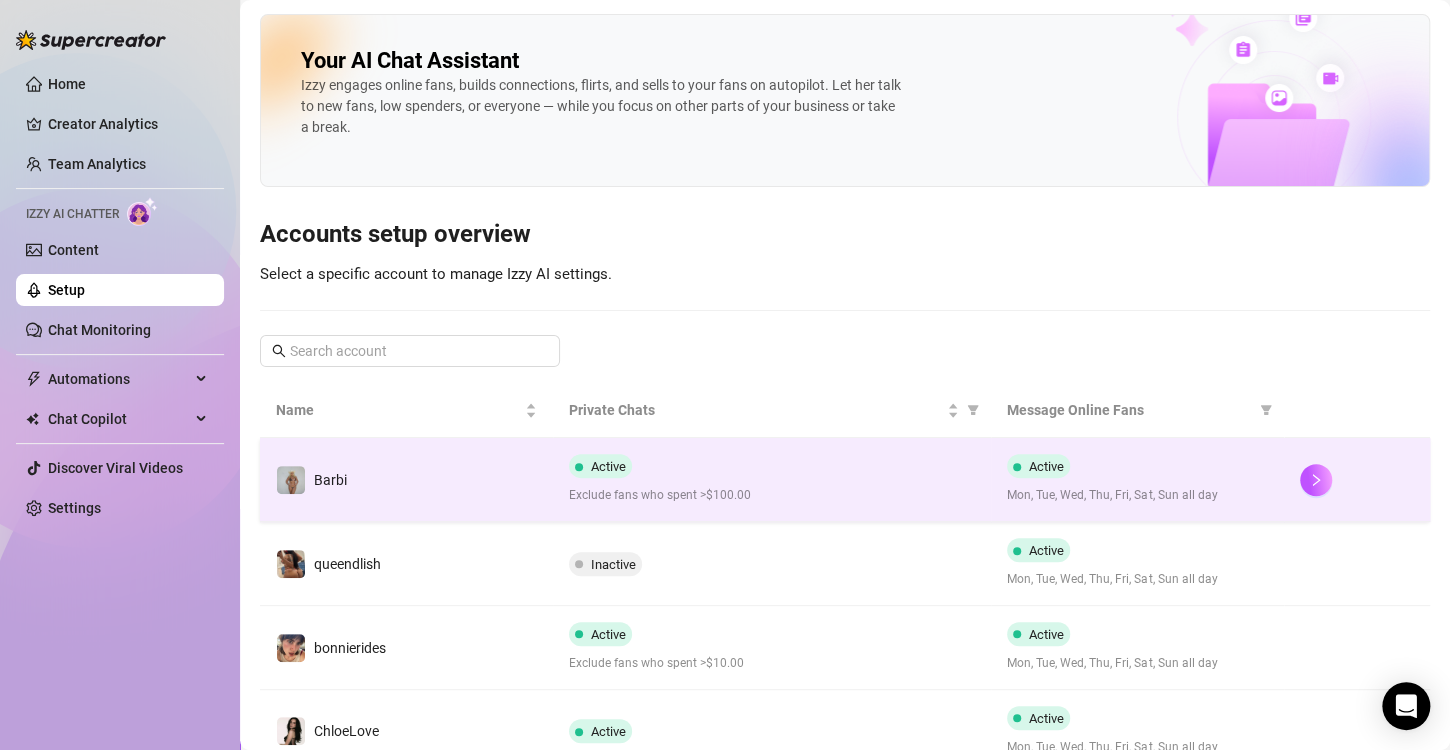 click on "Active Exclude fans who spent >$100.00" at bounding box center (772, 480) 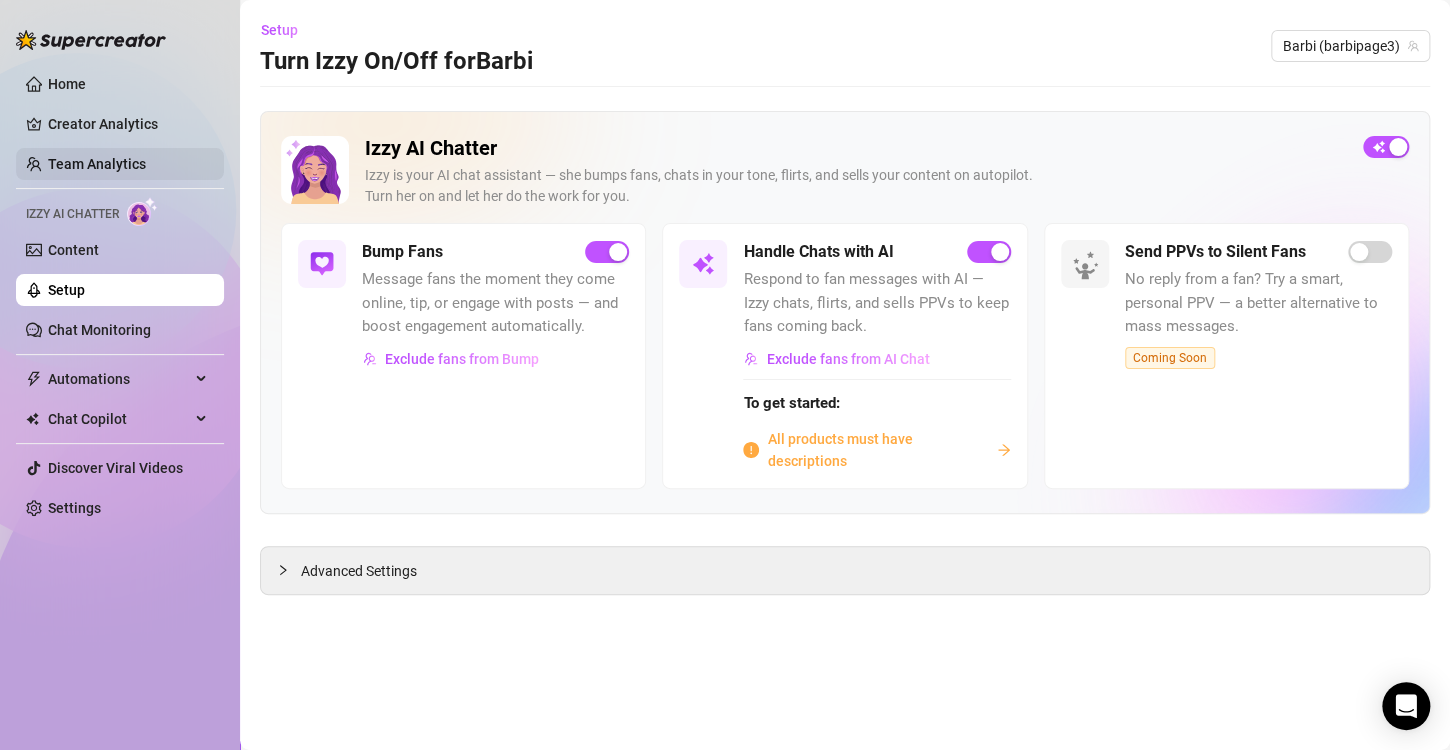 click on "Team Analytics" at bounding box center [97, 164] 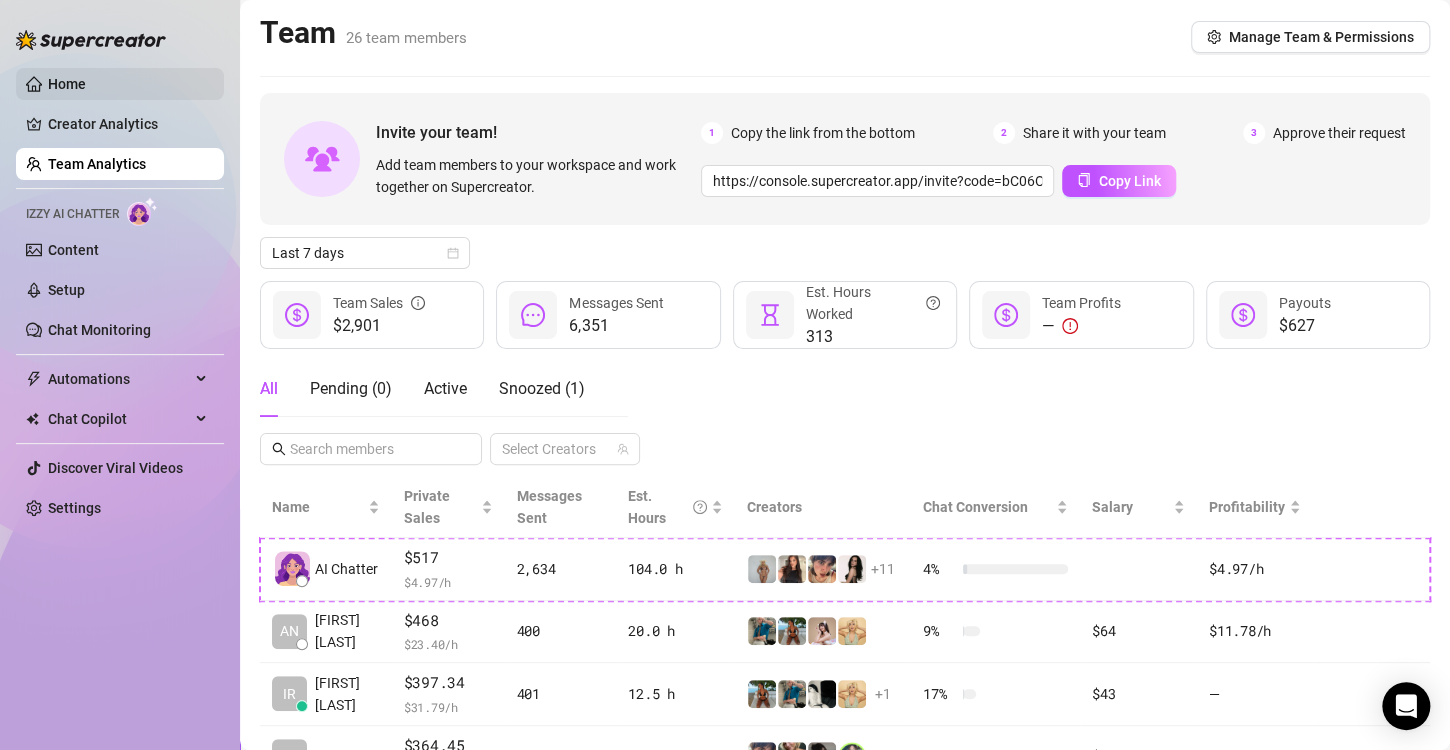 click on "Home" at bounding box center (67, 84) 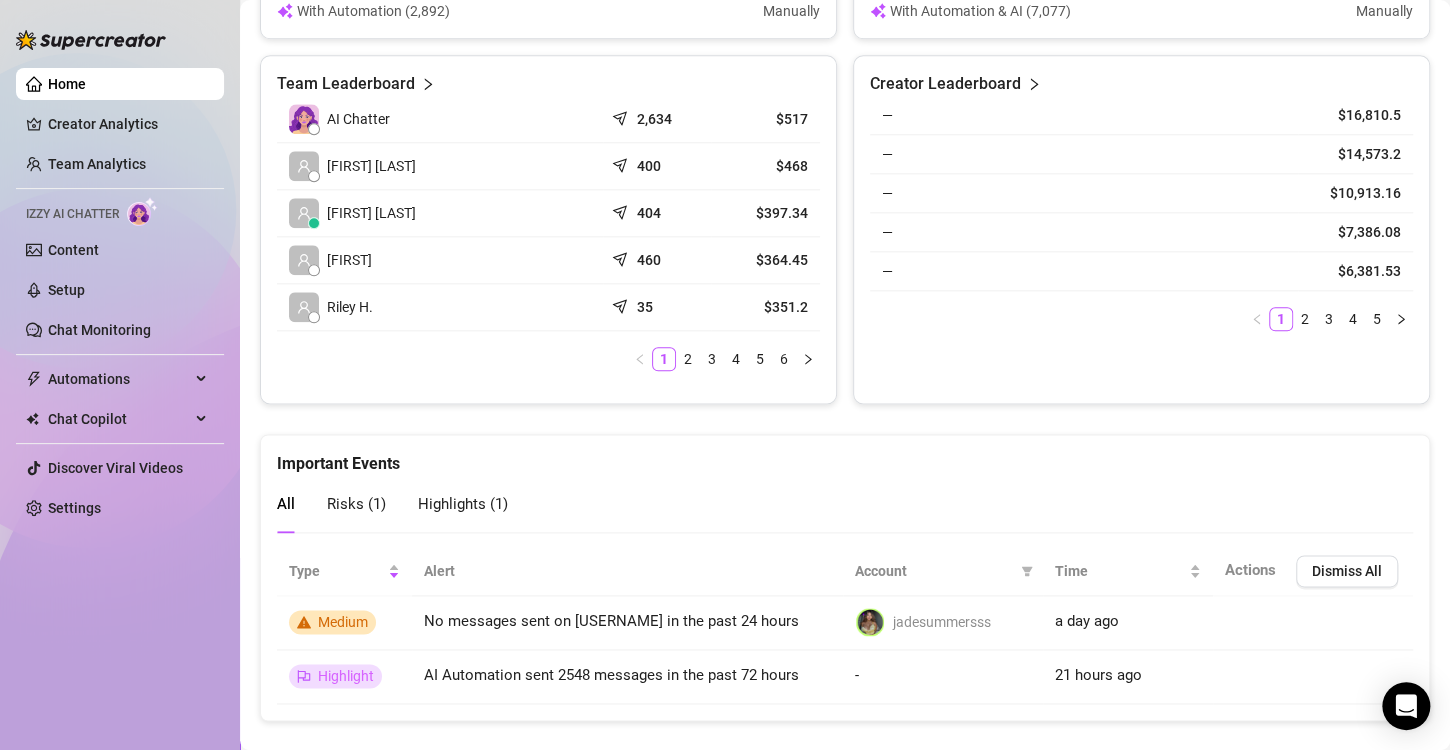 scroll, scrollTop: 993, scrollLeft: 0, axis: vertical 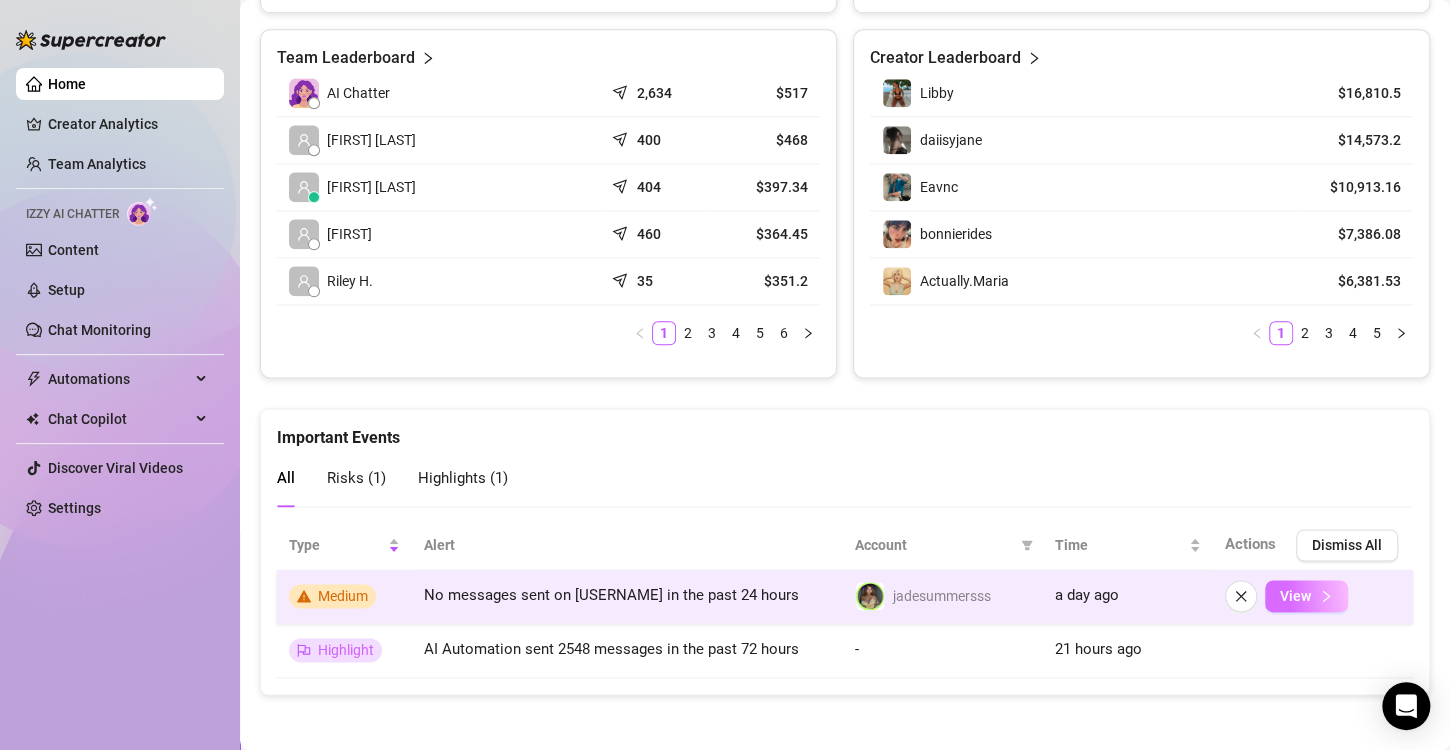 click on "View" at bounding box center (1295, 596) 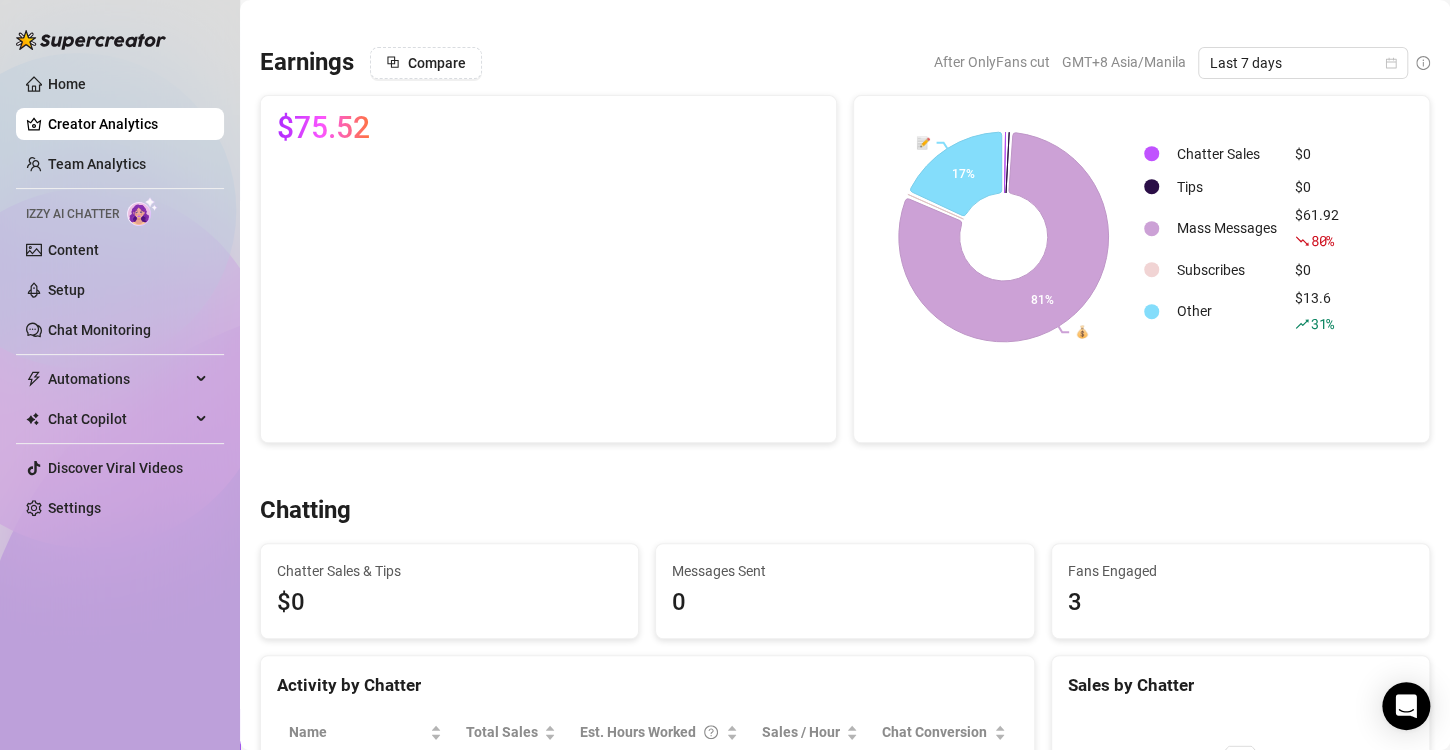 scroll, scrollTop: 0, scrollLeft: 0, axis: both 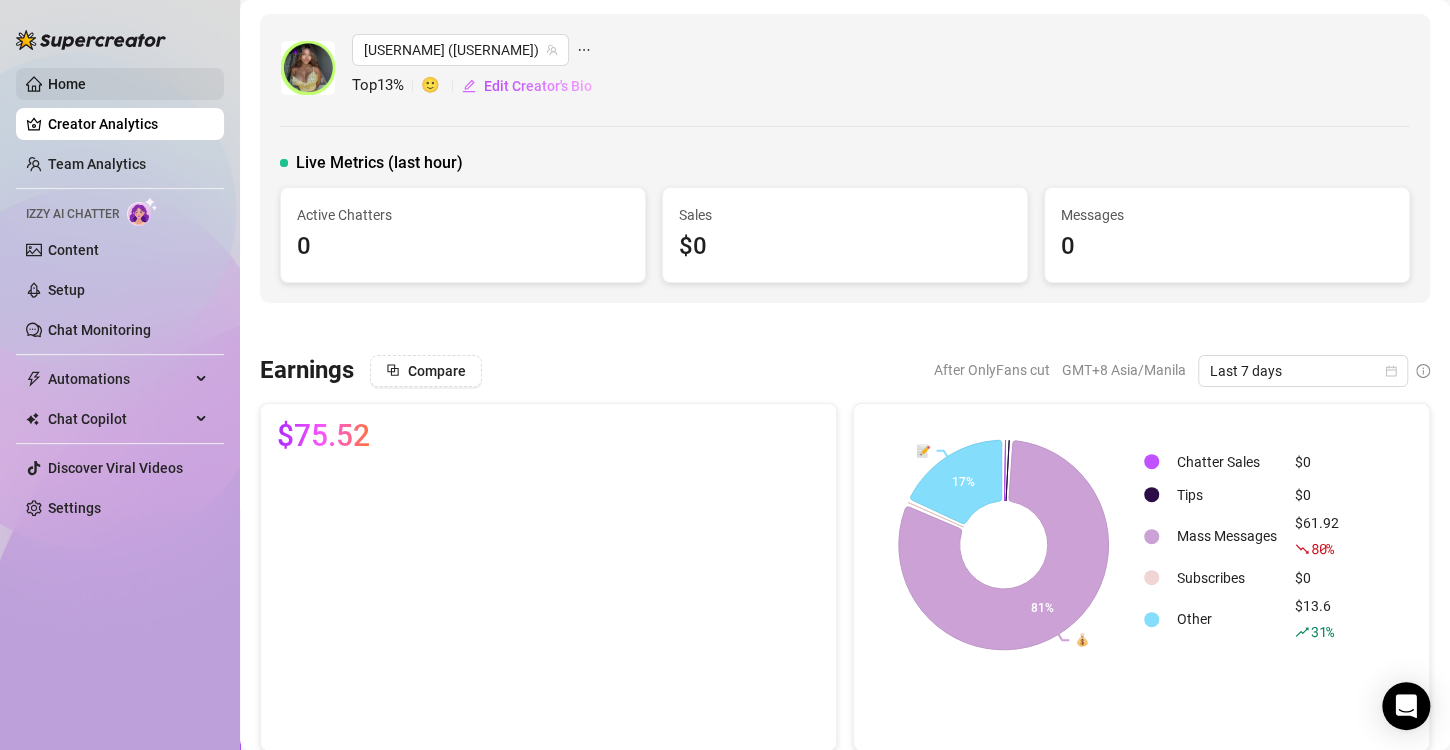 click on "Home" at bounding box center (67, 84) 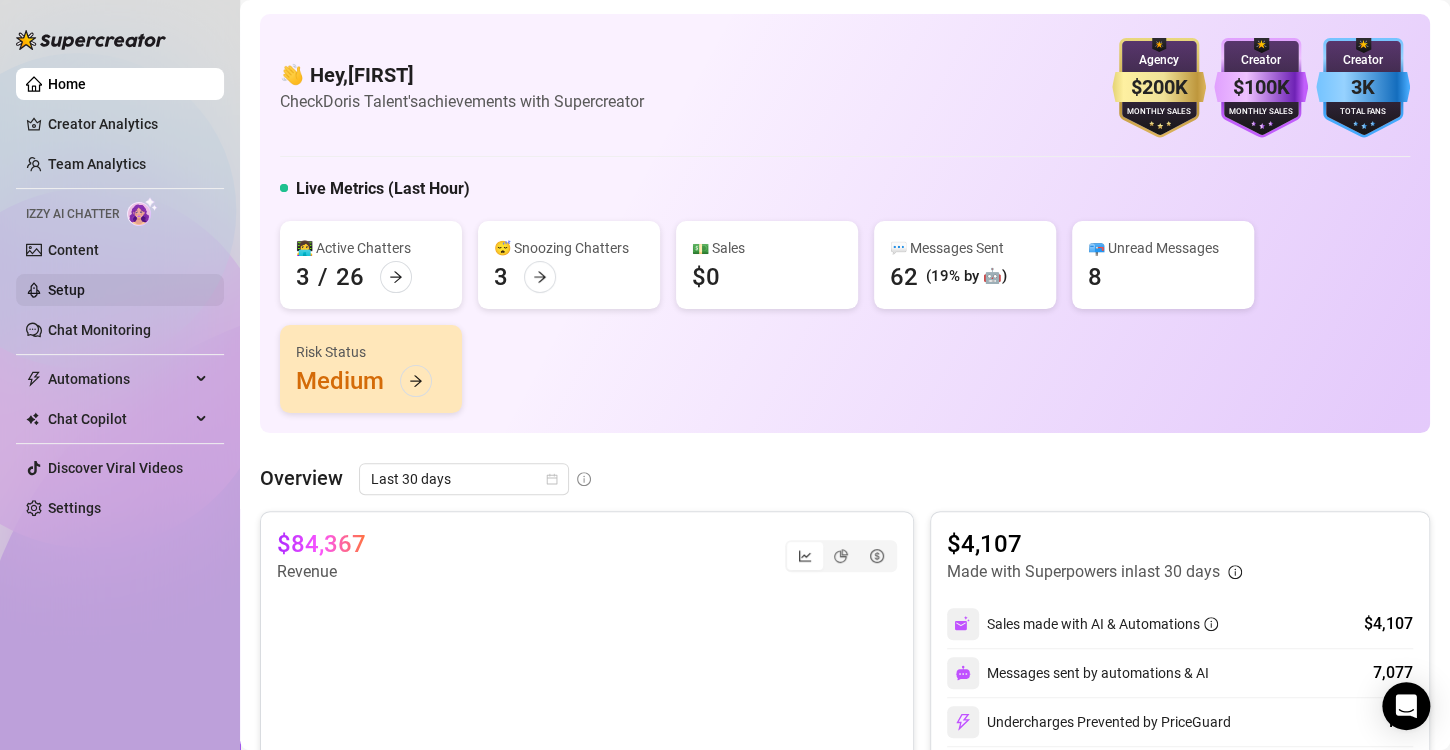 click on "Setup" at bounding box center (66, 290) 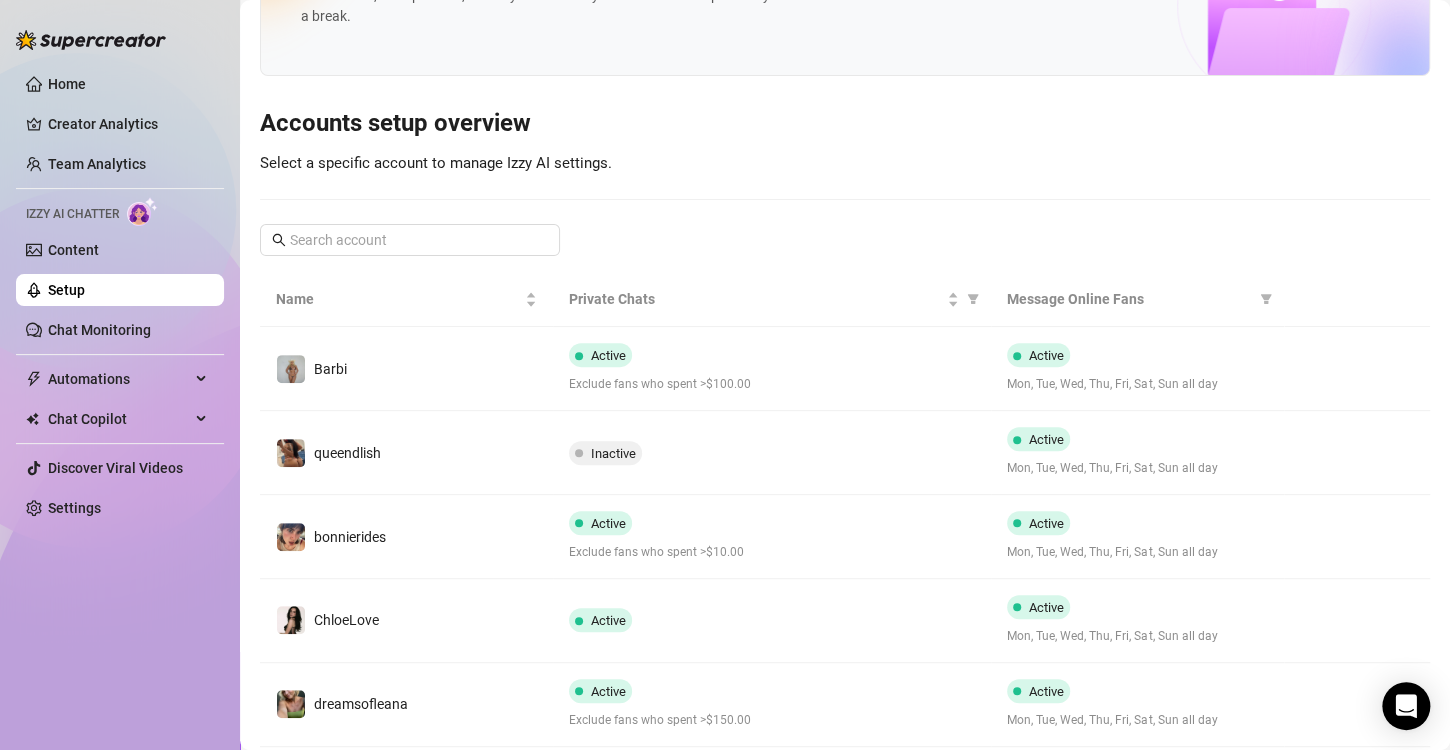 scroll, scrollTop: 0, scrollLeft: 0, axis: both 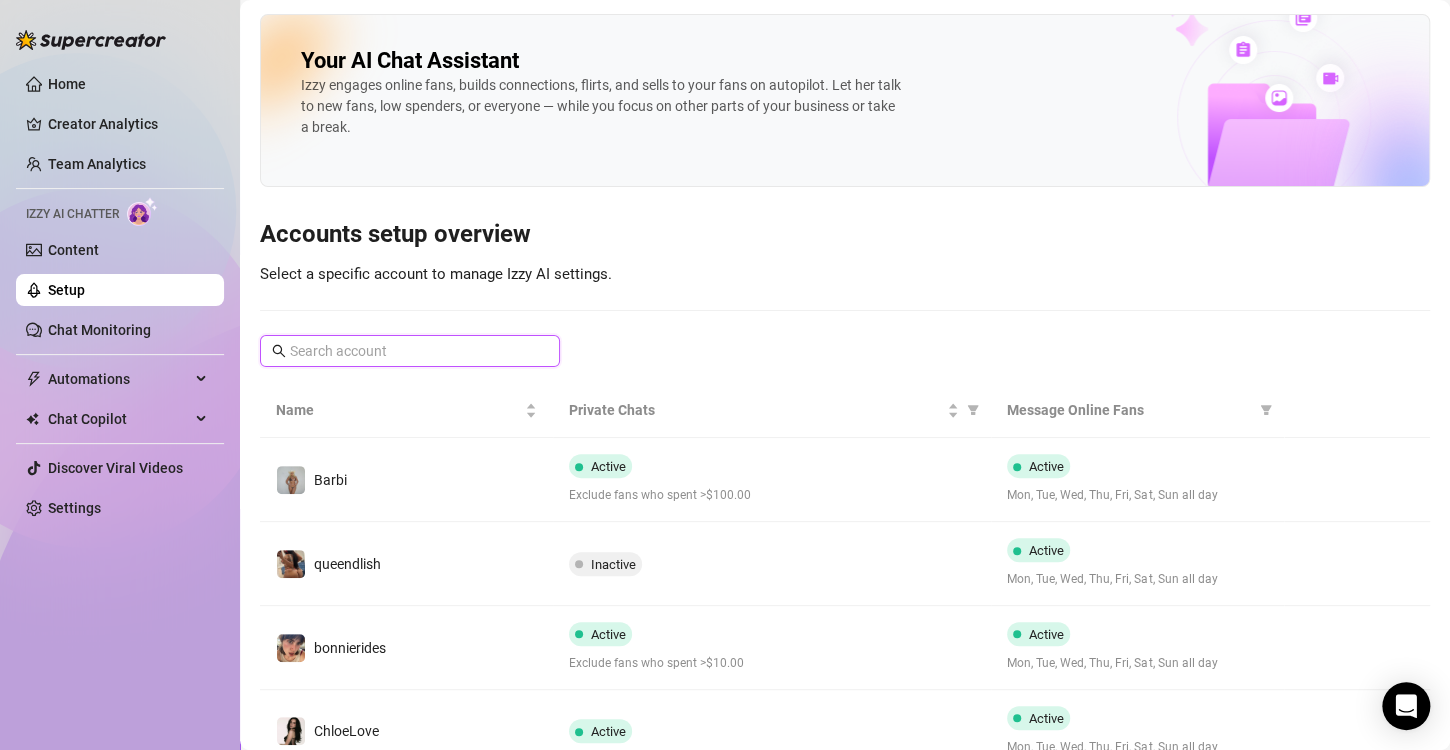 click at bounding box center [411, 351] 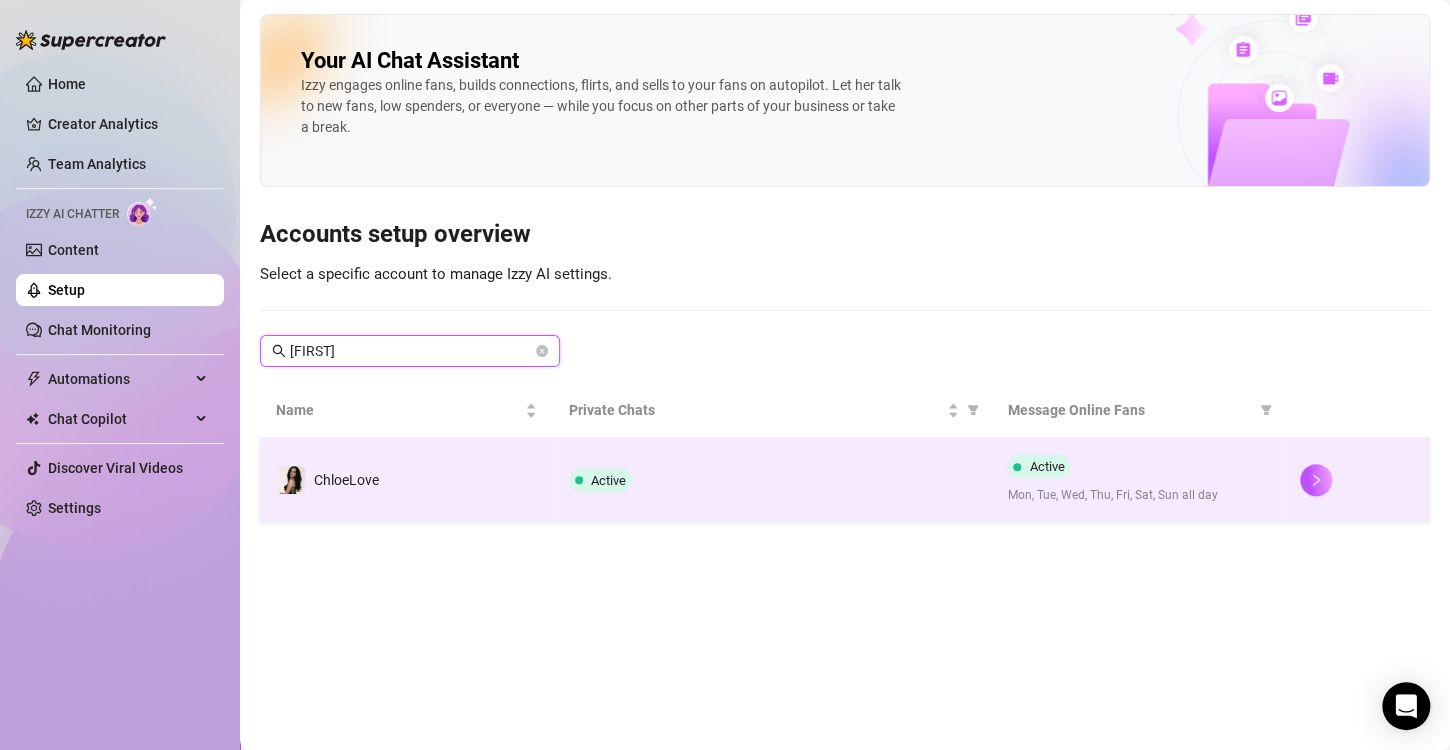 type on "chloe" 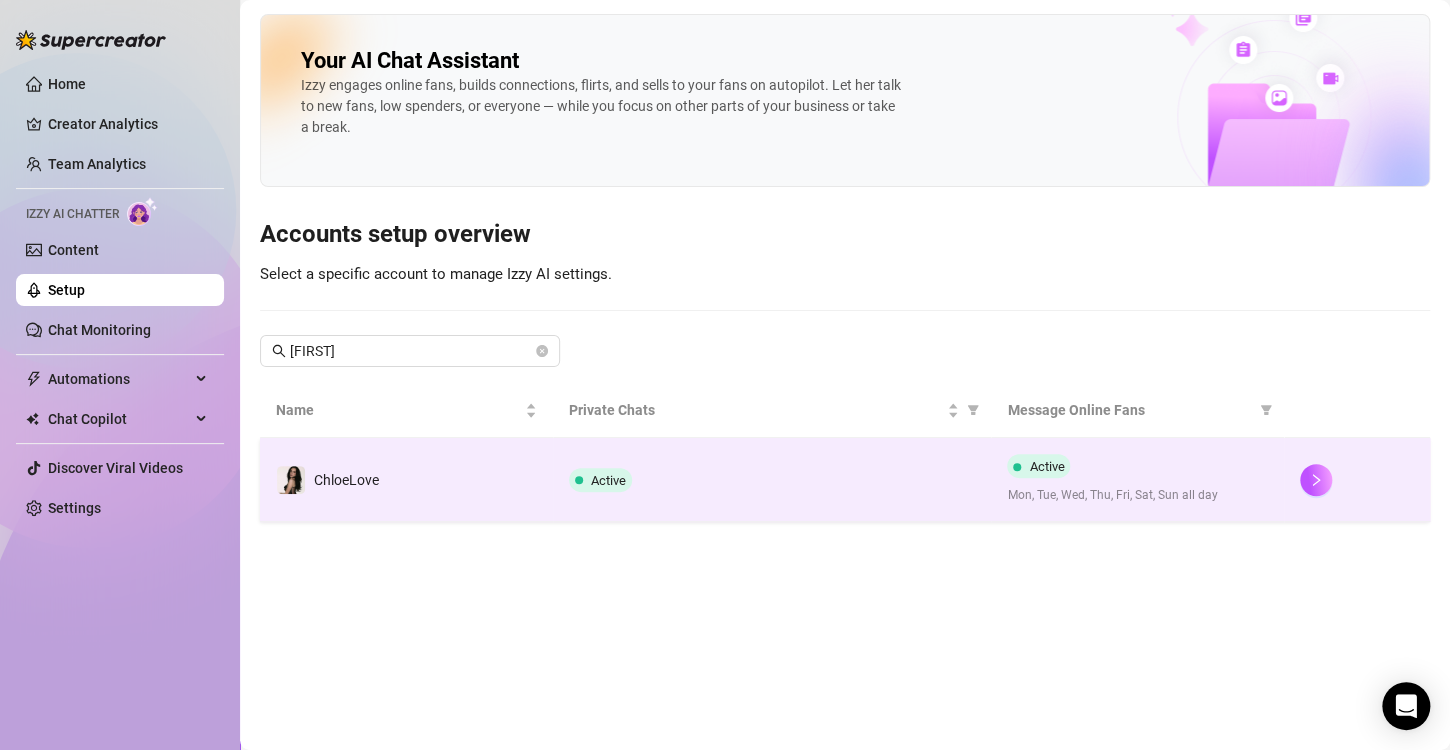 click on "Active" at bounding box center (772, 480) 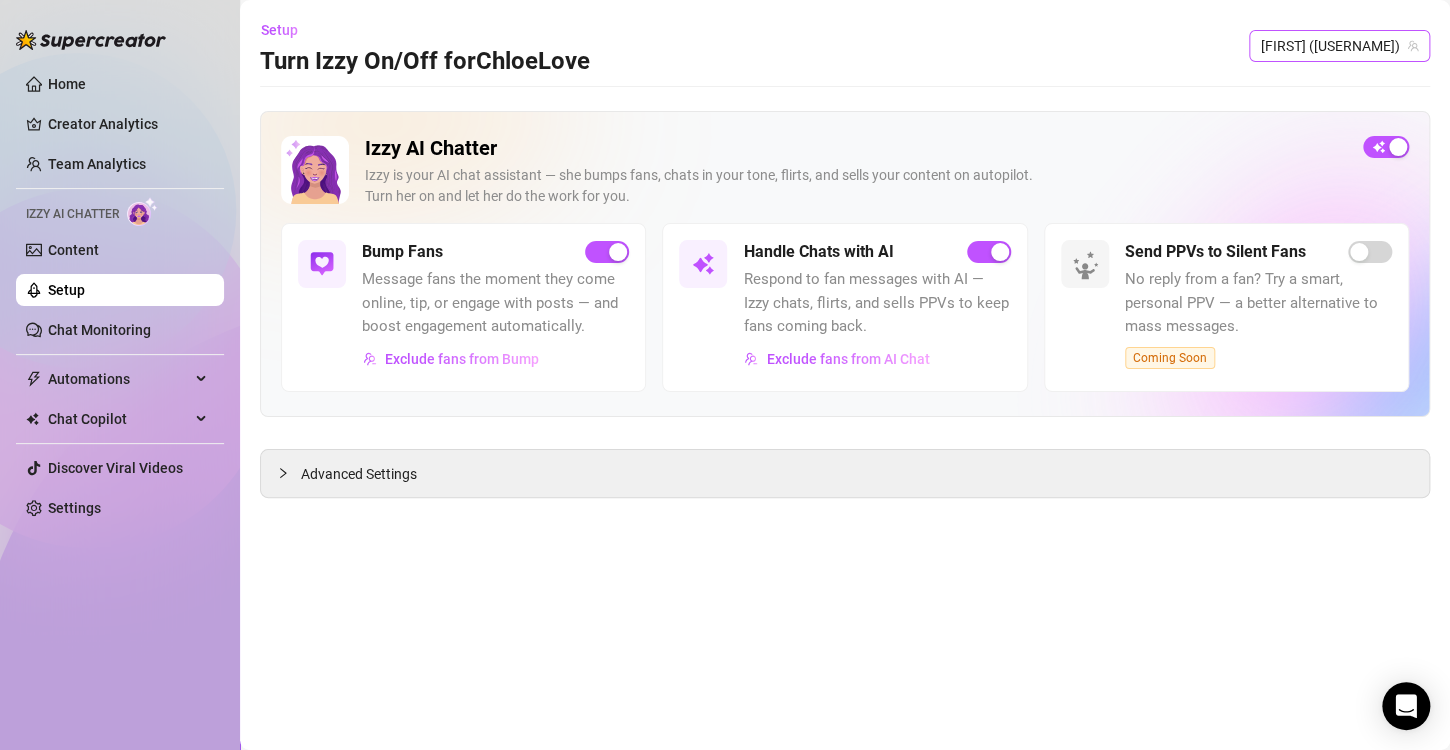 click on "[USERNAME] ([USERNAME])" at bounding box center (1339, 46) 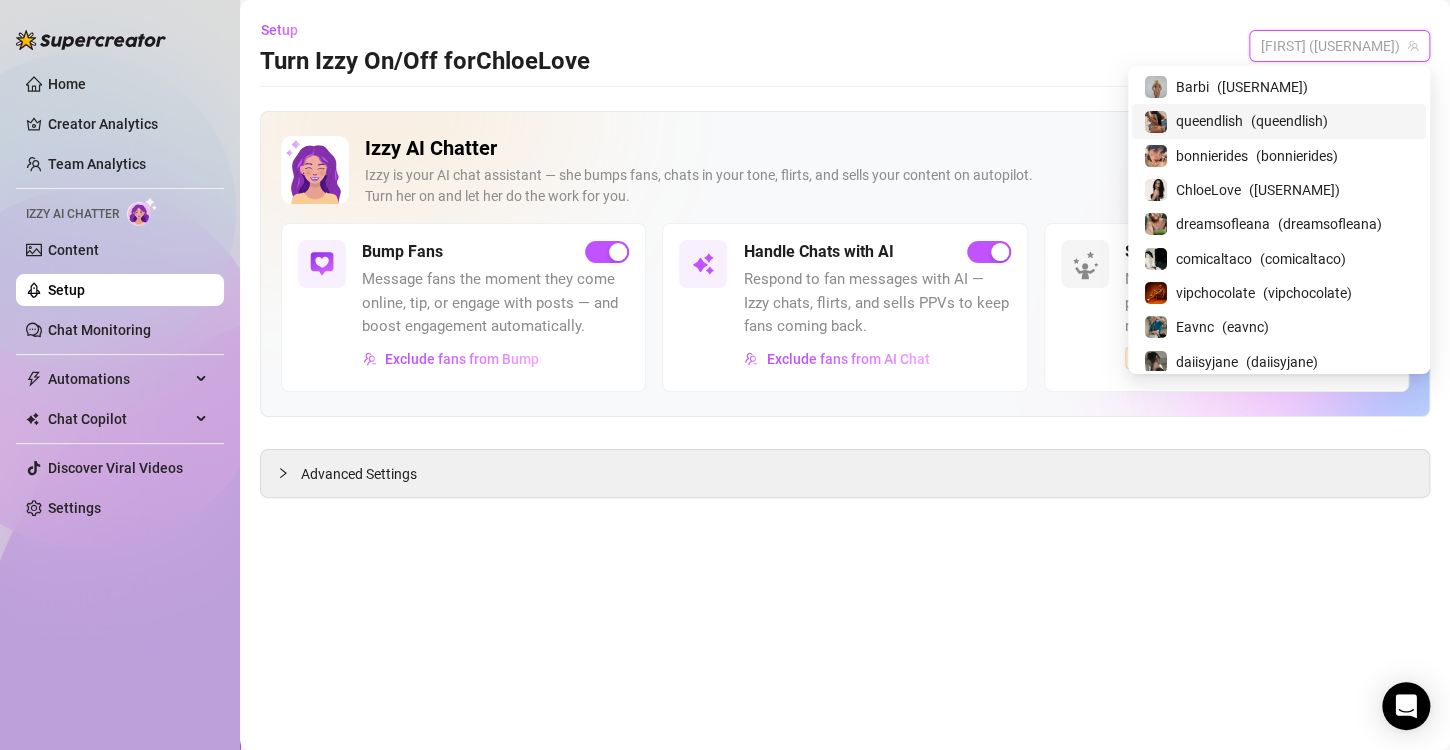click on "( queendlish )" at bounding box center [1289, 121] 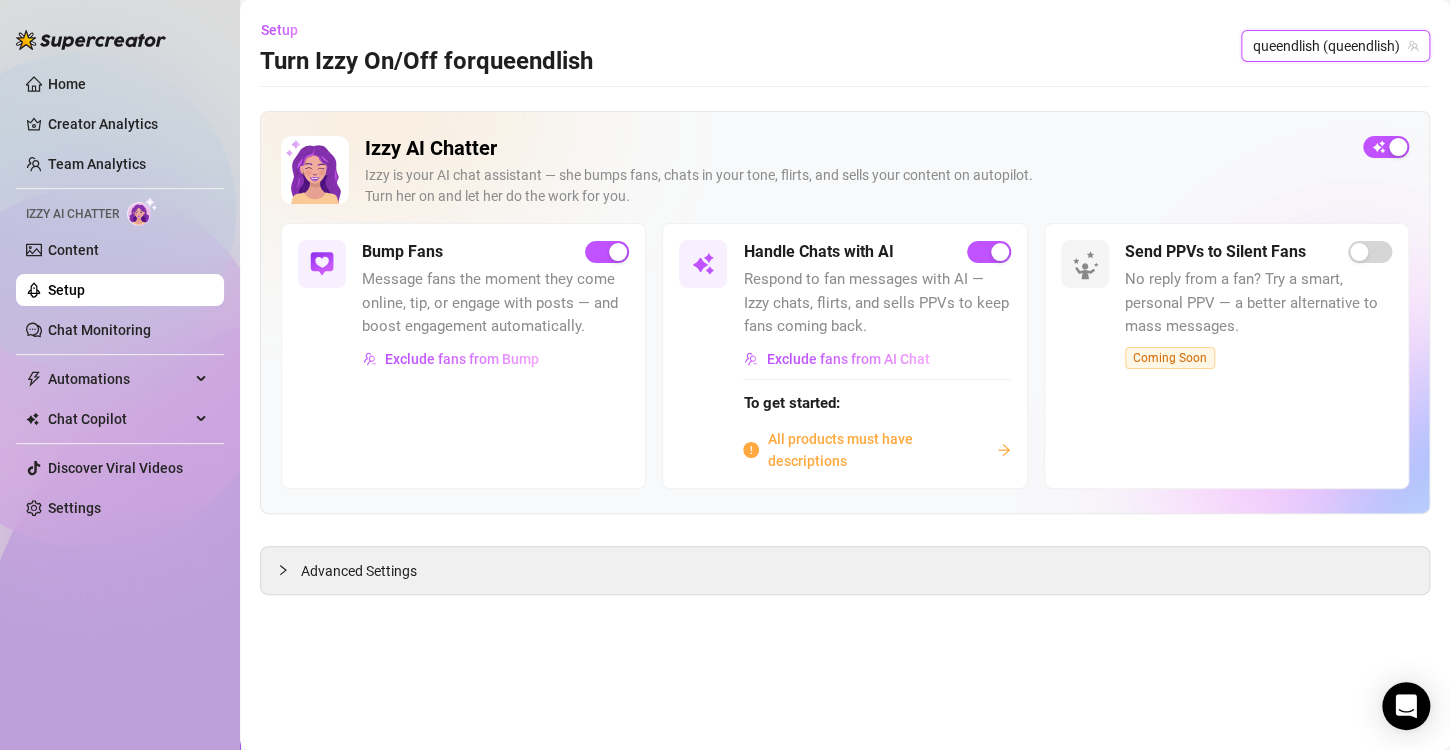 click on "queendlish (queendlish)" at bounding box center [1335, 46] 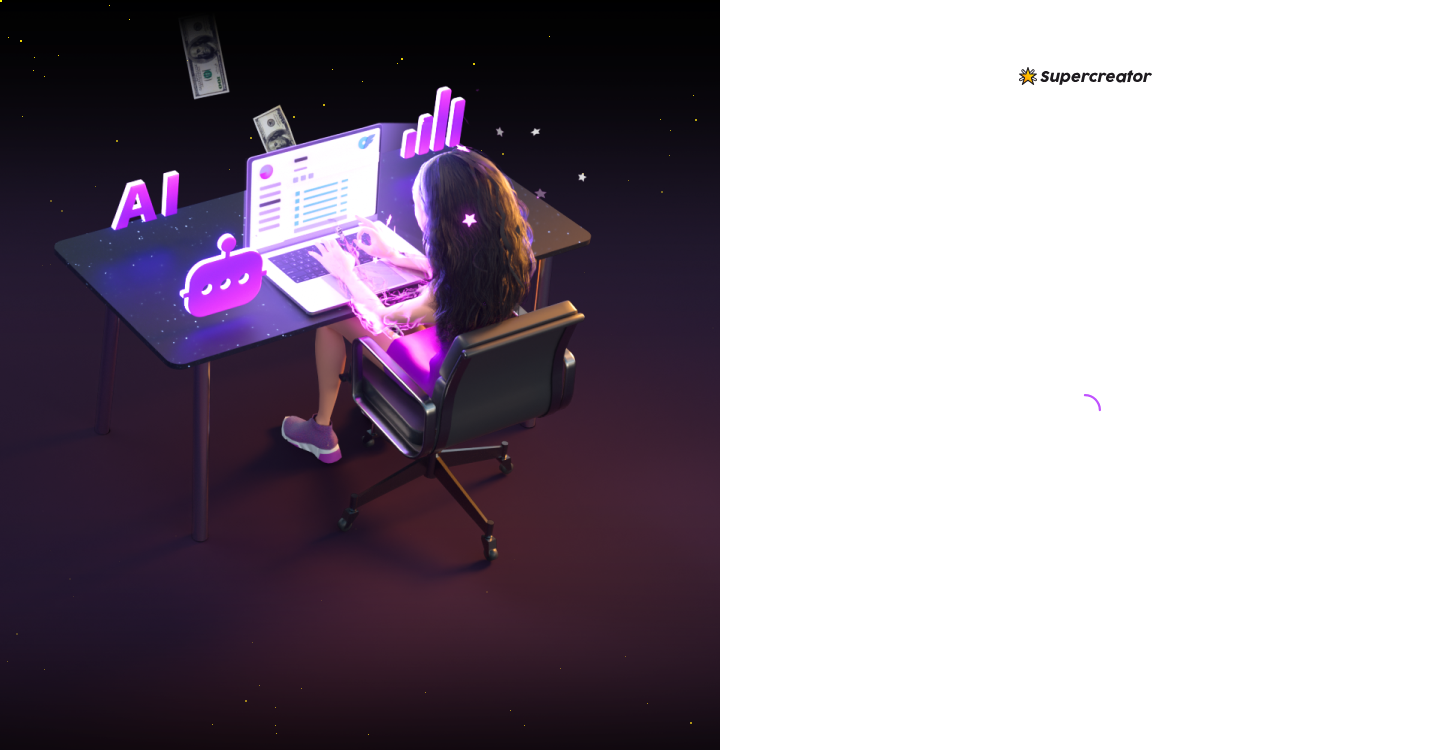 scroll, scrollTop: 0, scrollLeft: 0, axis: both 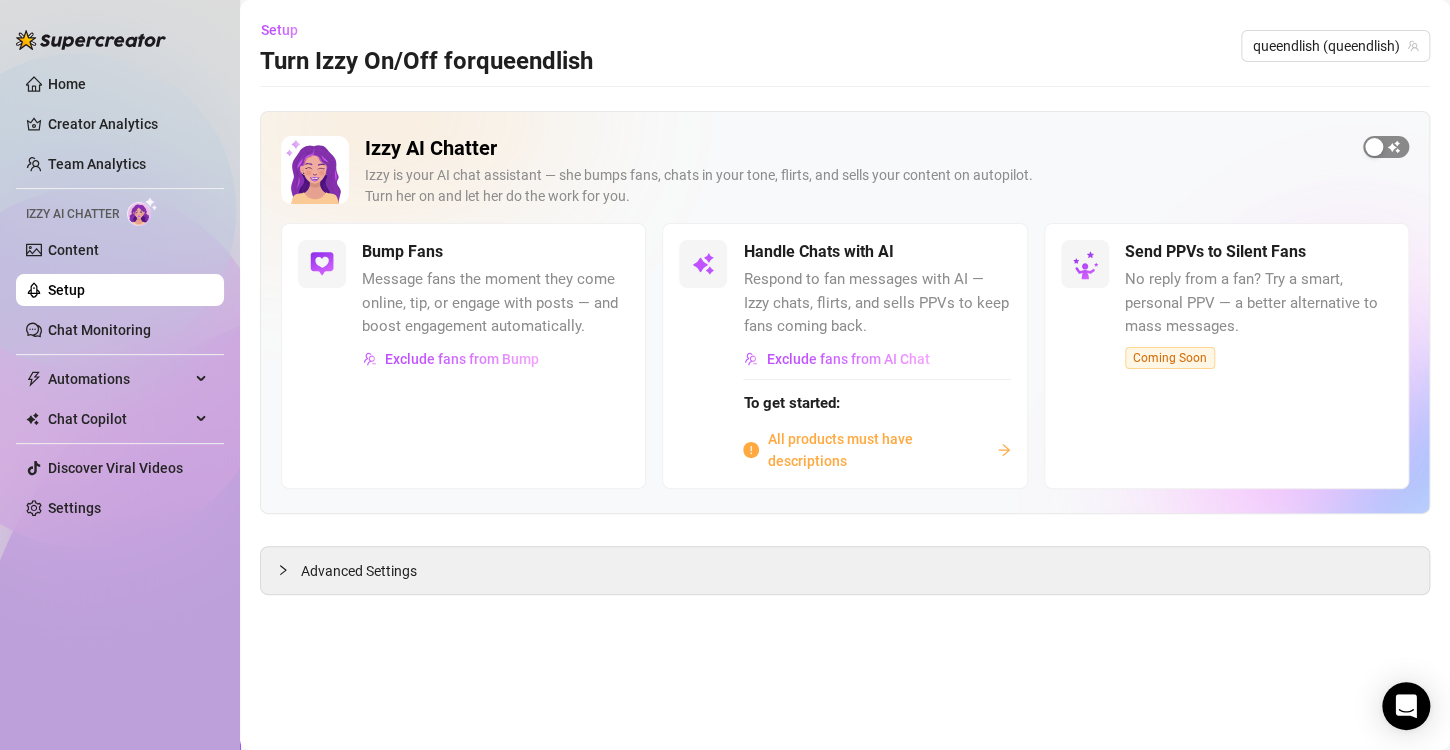 click at bounding box center [1386, 147] 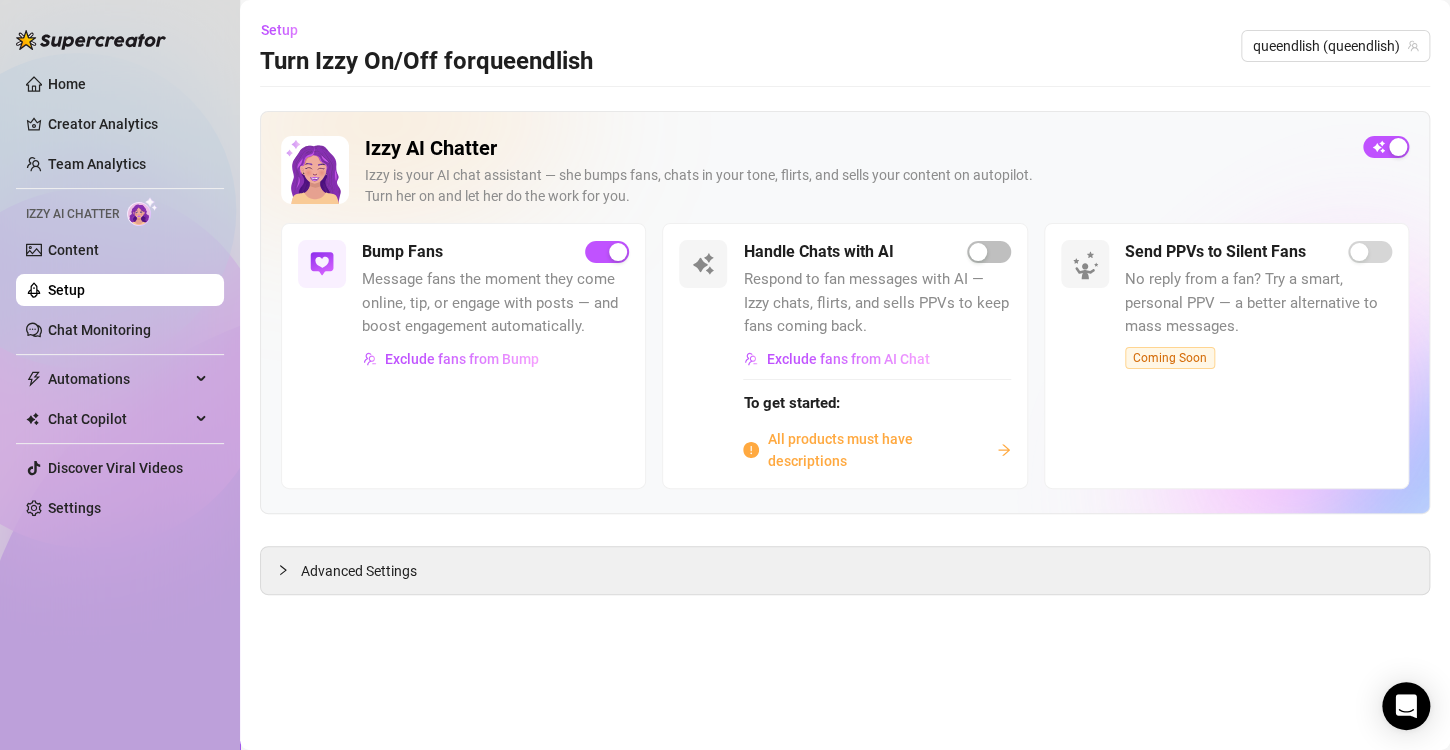 click 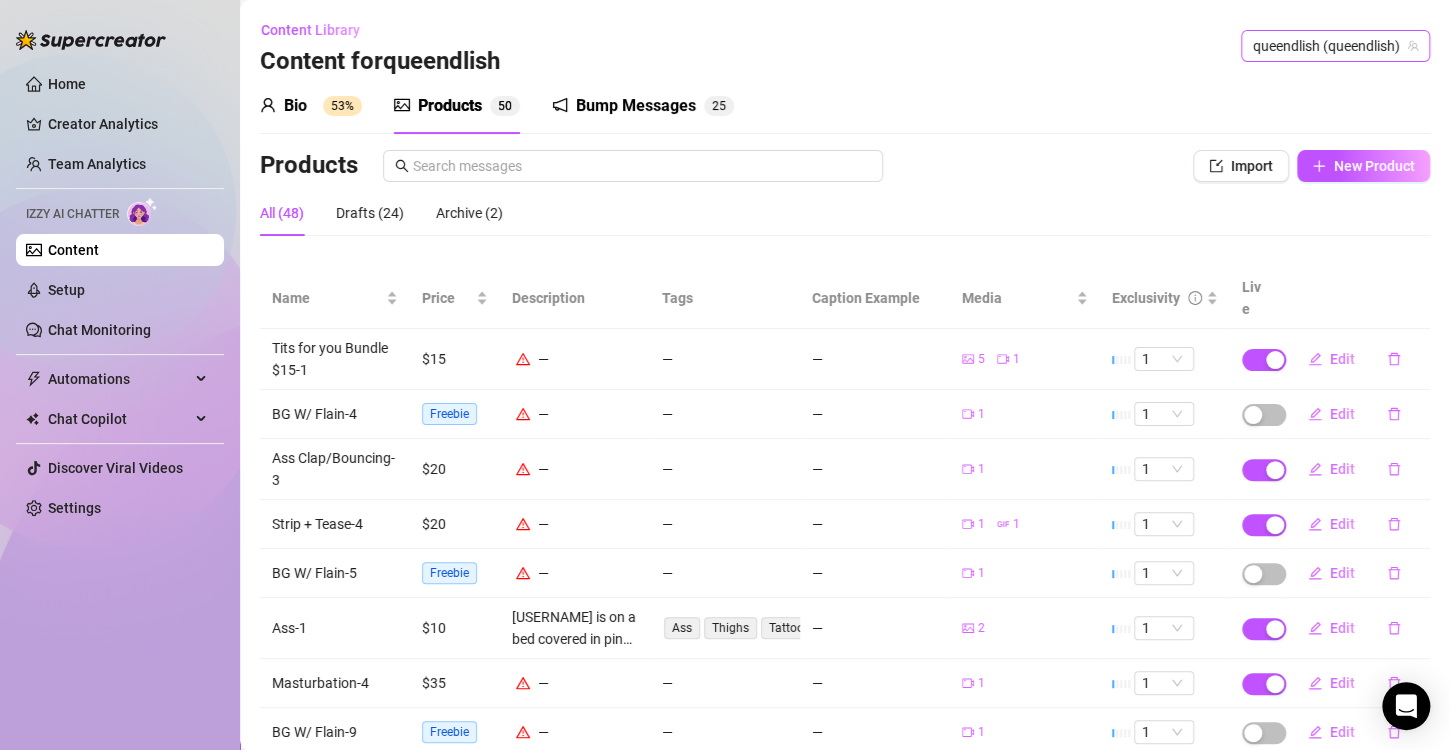 click on "queendlish (queendlish)" at bounding box center [1335, 46] 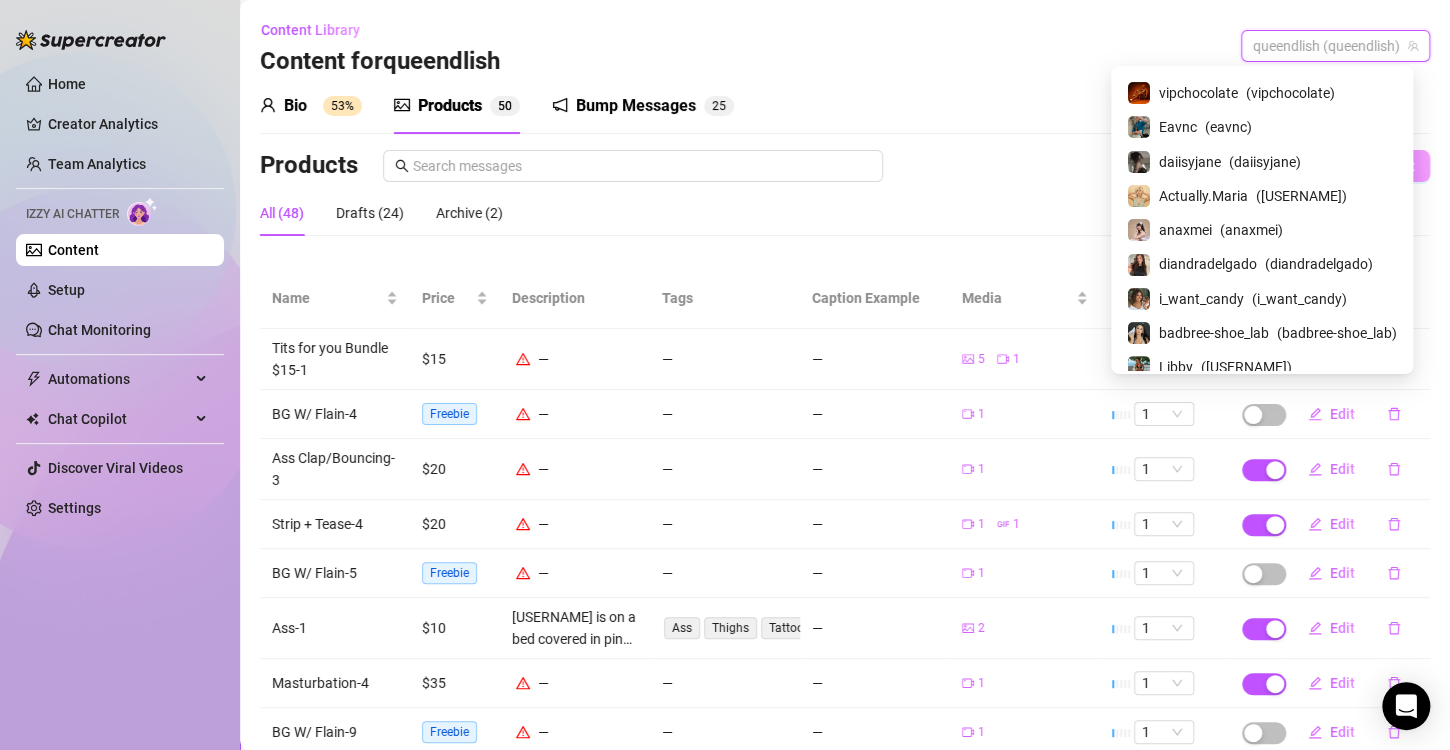 scroll, scrollTop: 420, scrollLeft: 0, axis: vertical 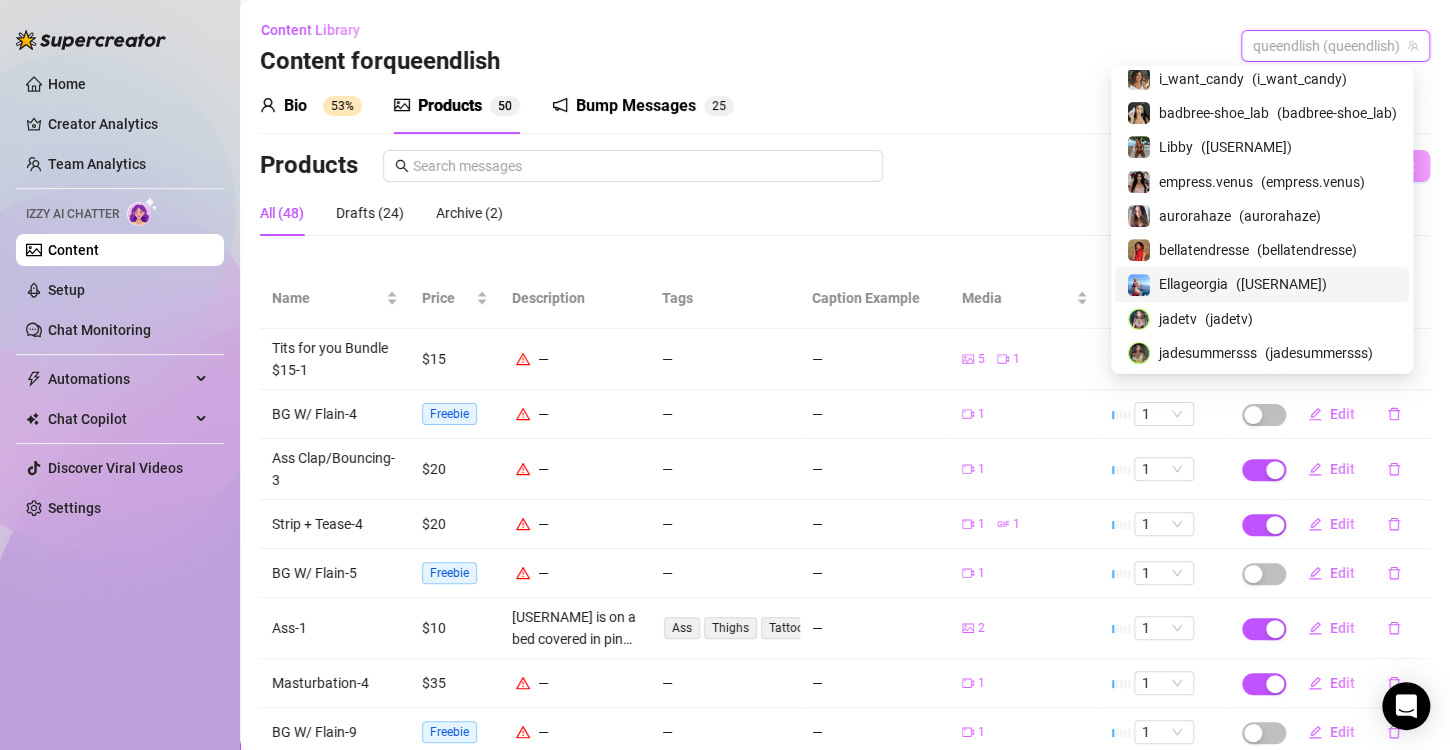 click on "( [USERNAME] )" at bounding box center [1281, 284] 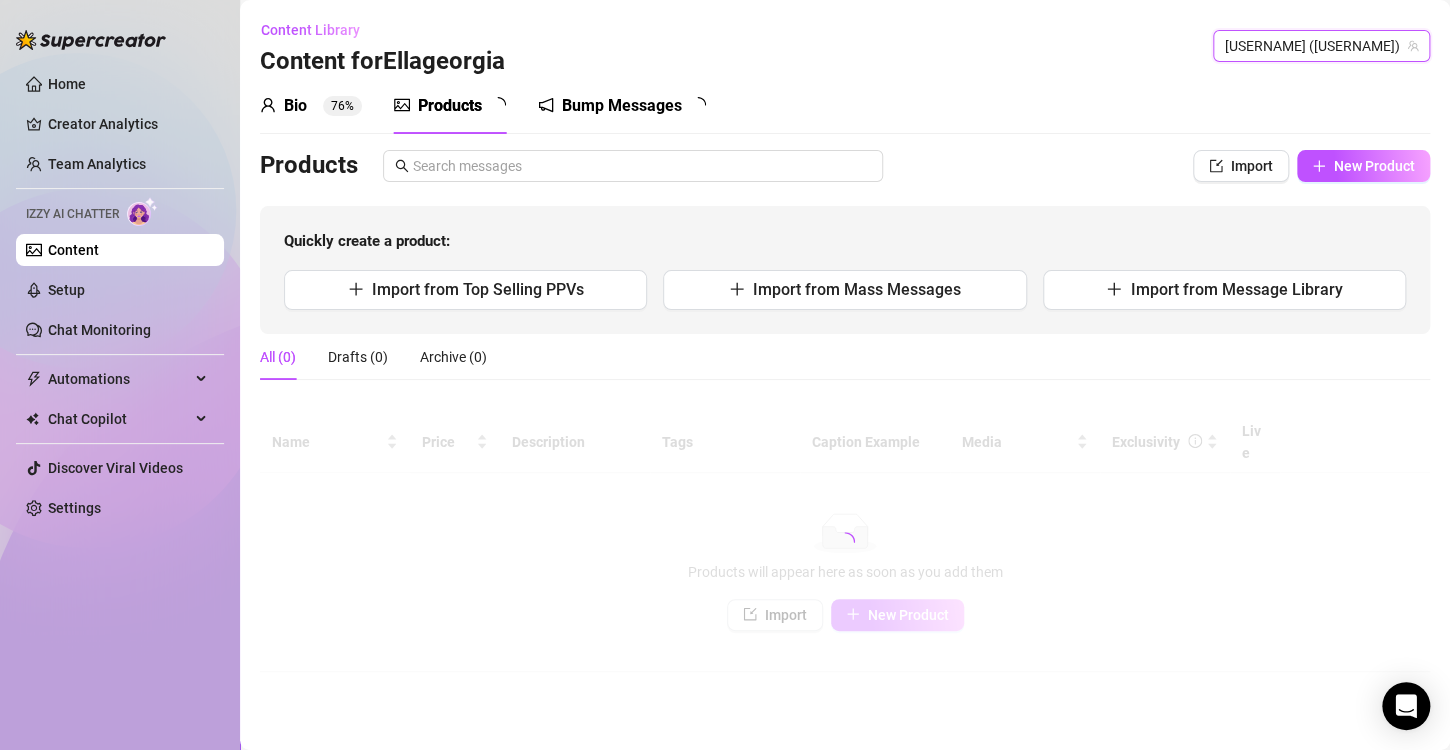 type 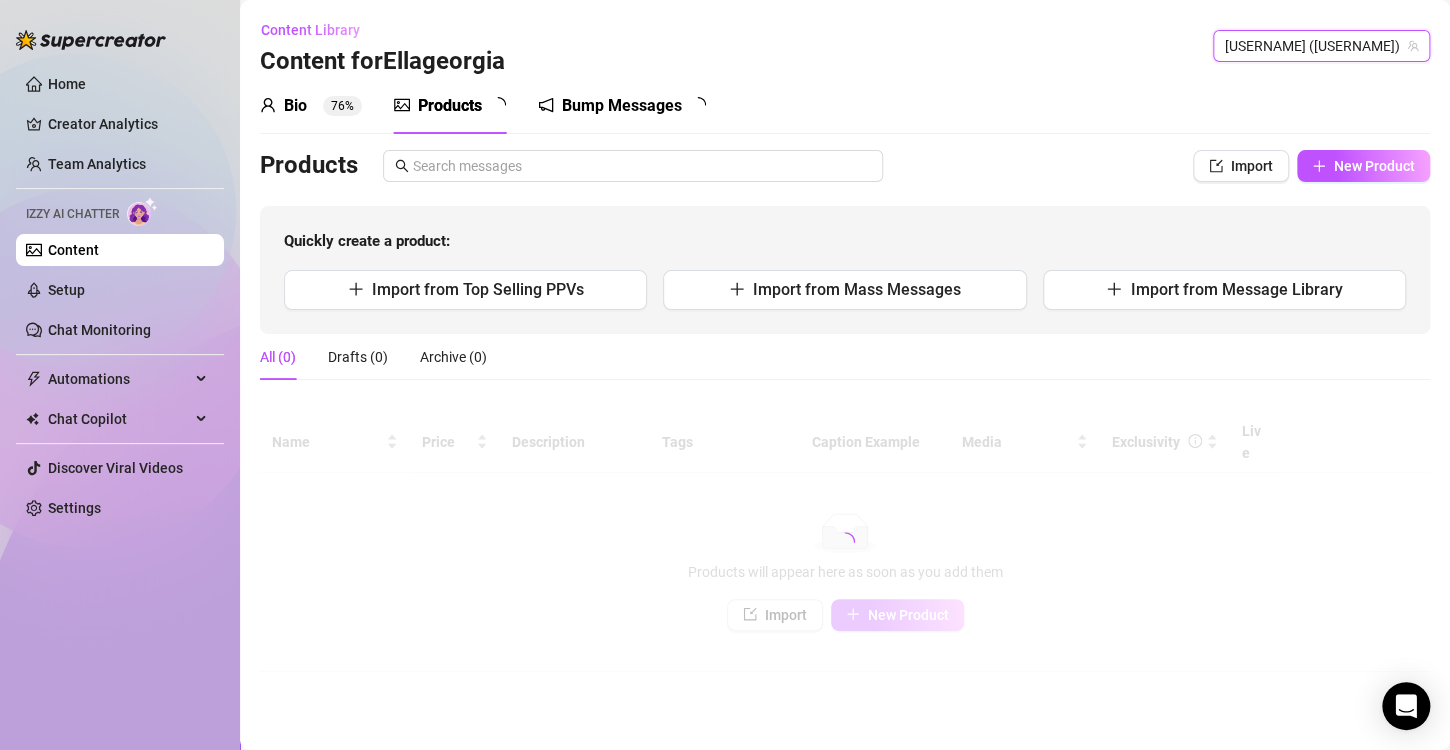 radio on "true" 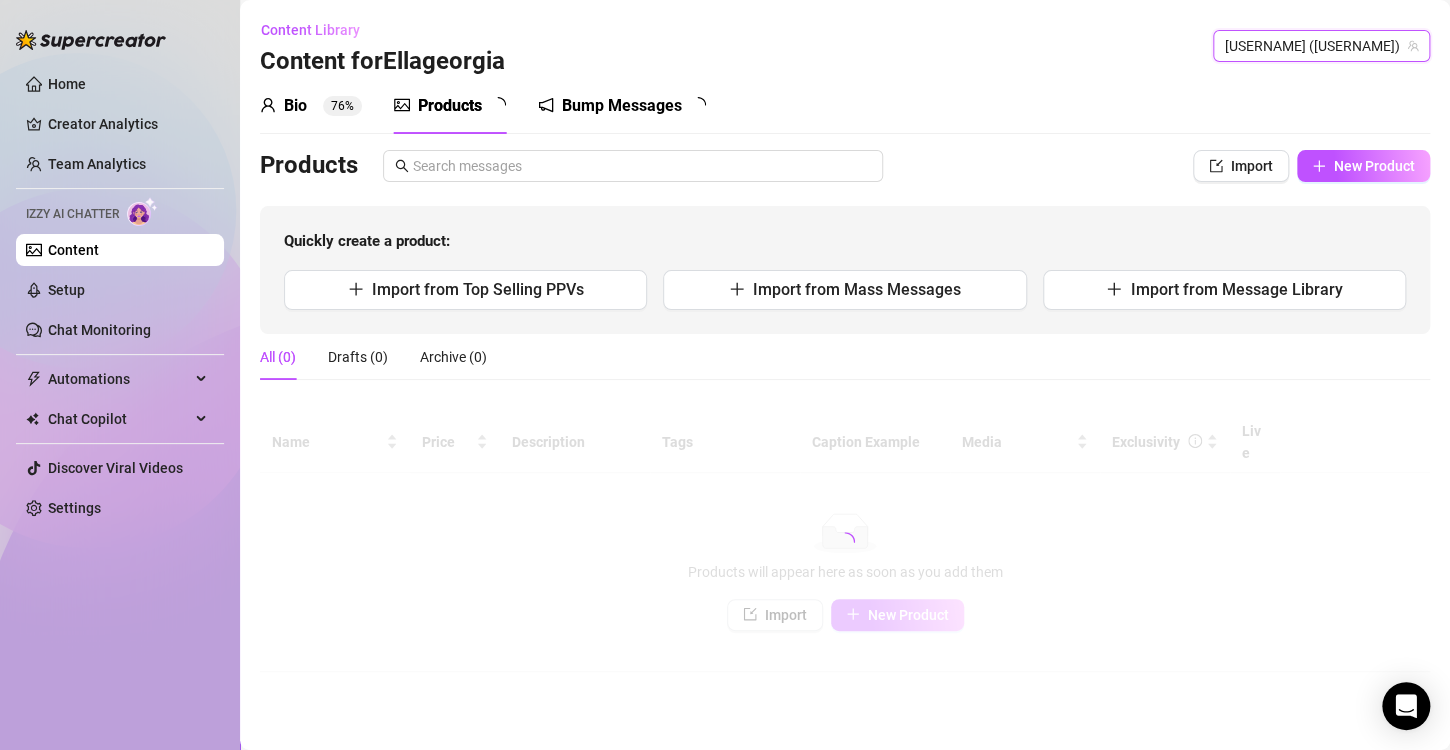 type on "[MONTH] [DAY]th, [YEAR]" 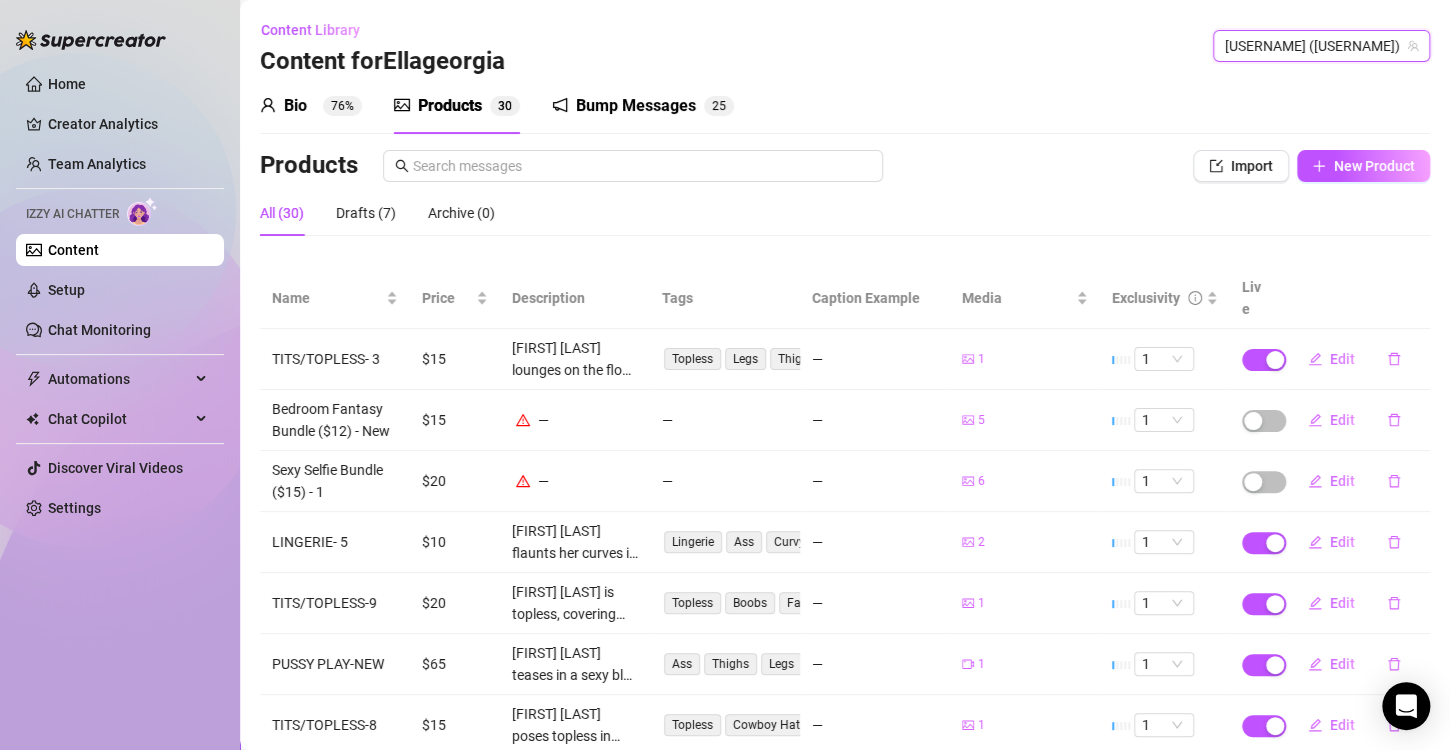 click on "76%" at bounding box center (342, 106) 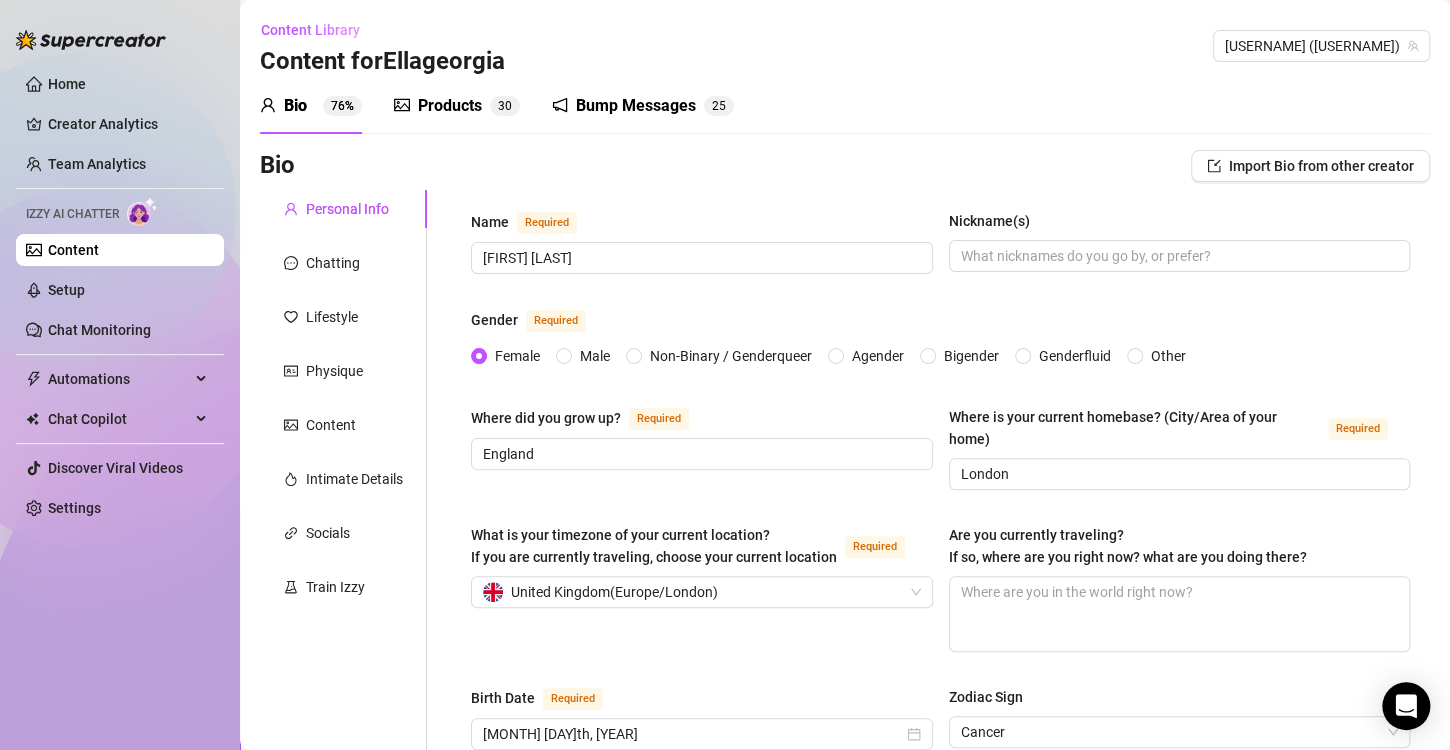 click on "Bump Messages" at bounding box center (636, 106) 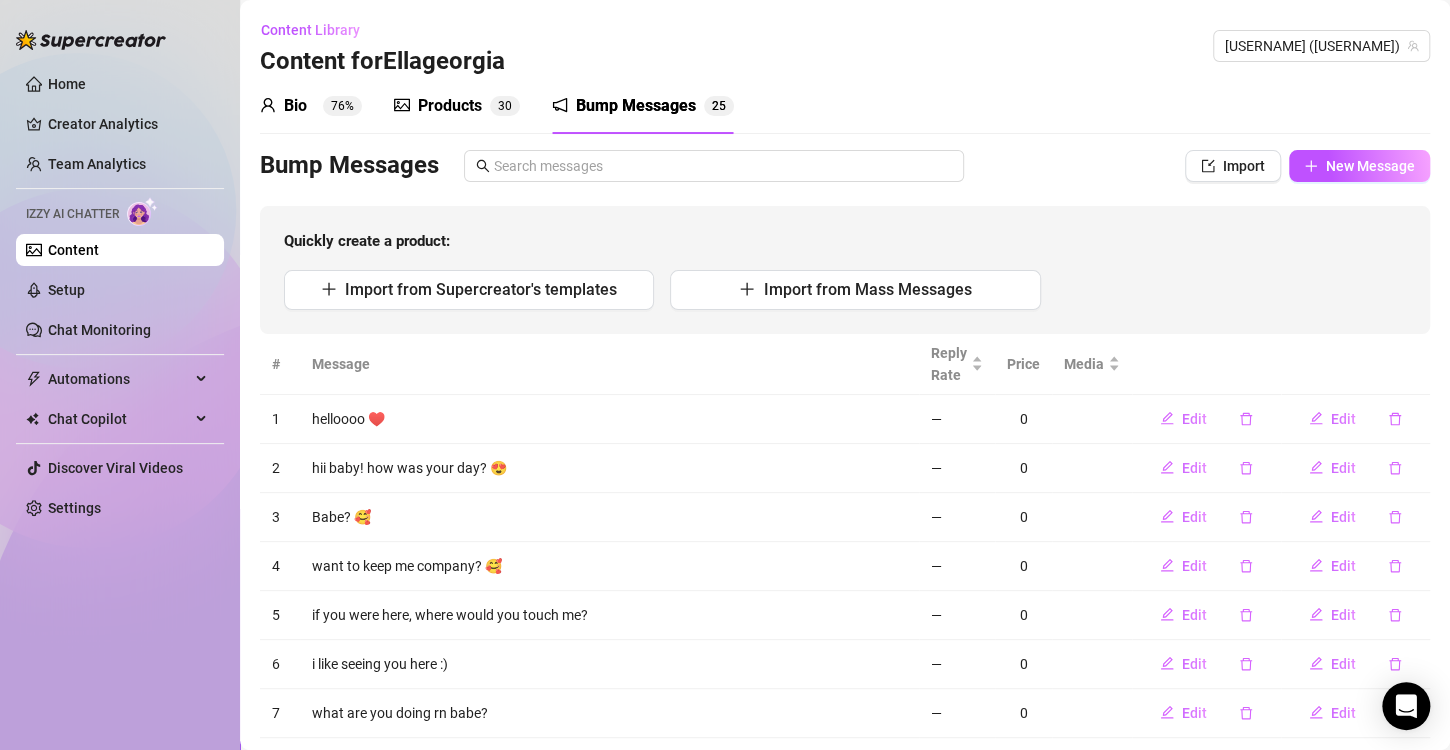type 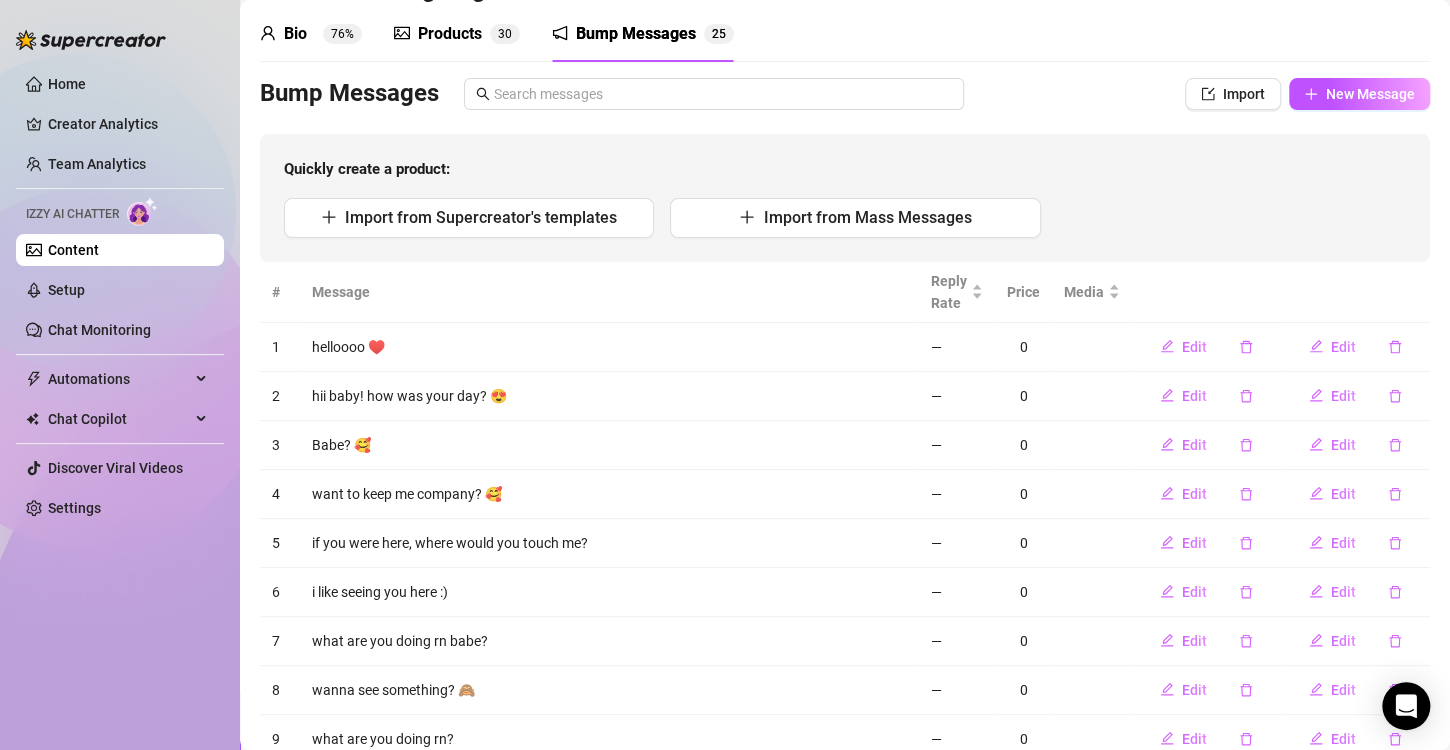 scroll, scrollTop: 0, scrollLeft: 0, axis: both 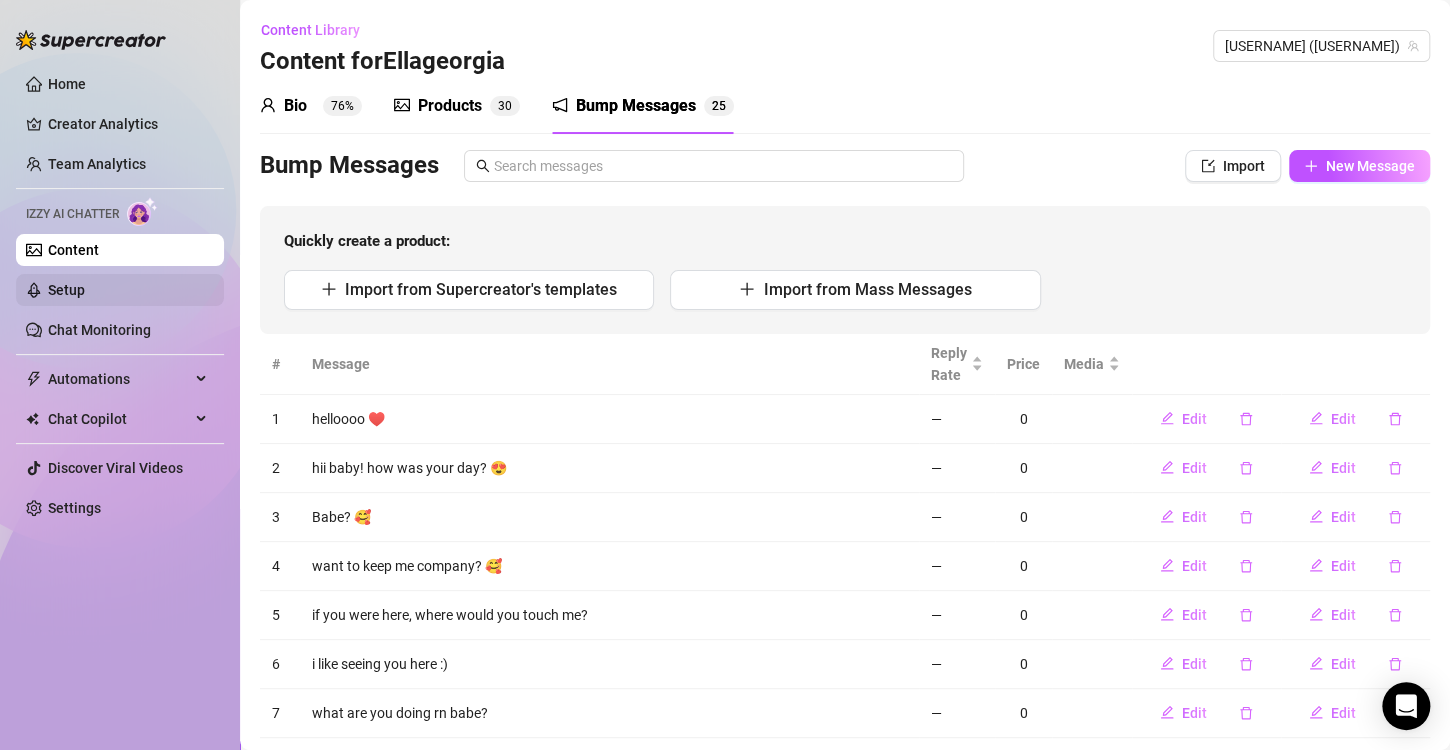 click on "Setup" at bounding box center (66, 290) 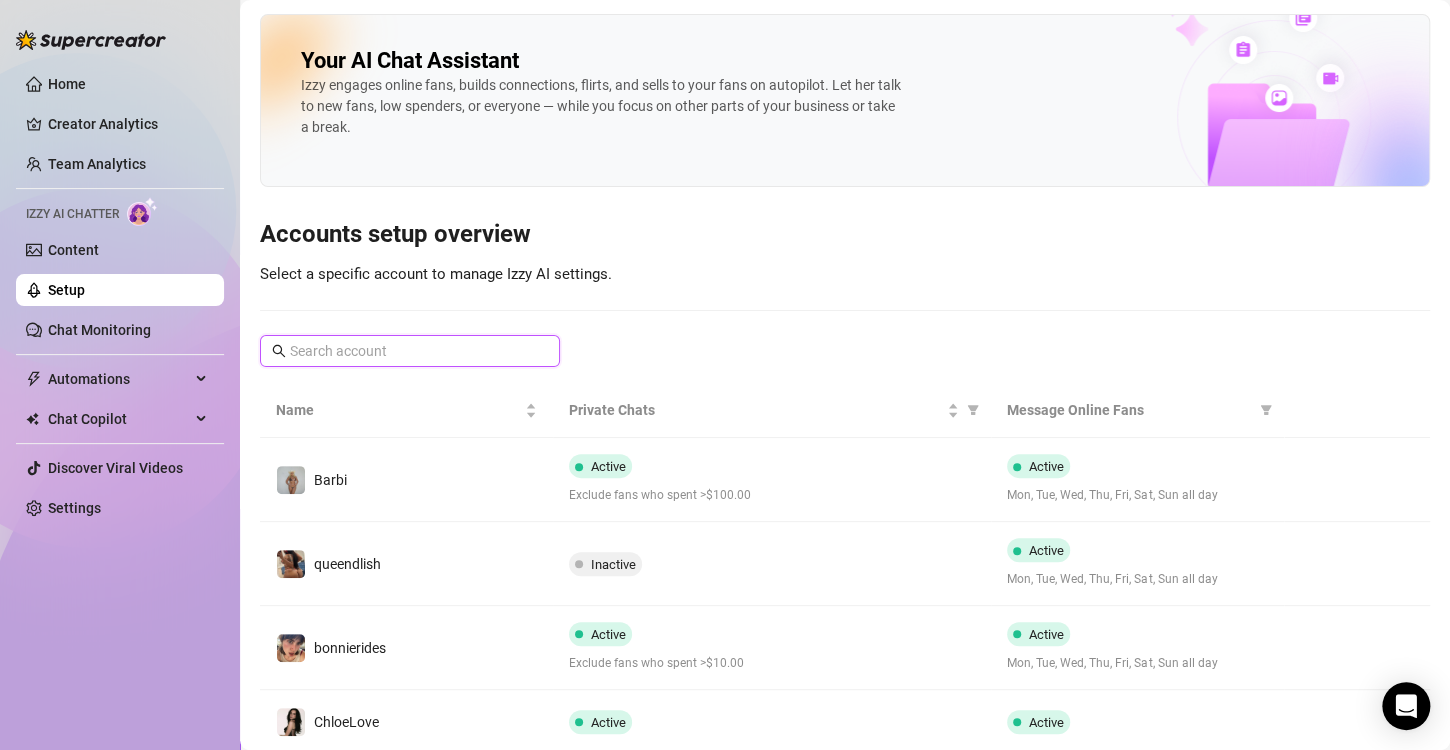 click at bounding box center (411, 351) 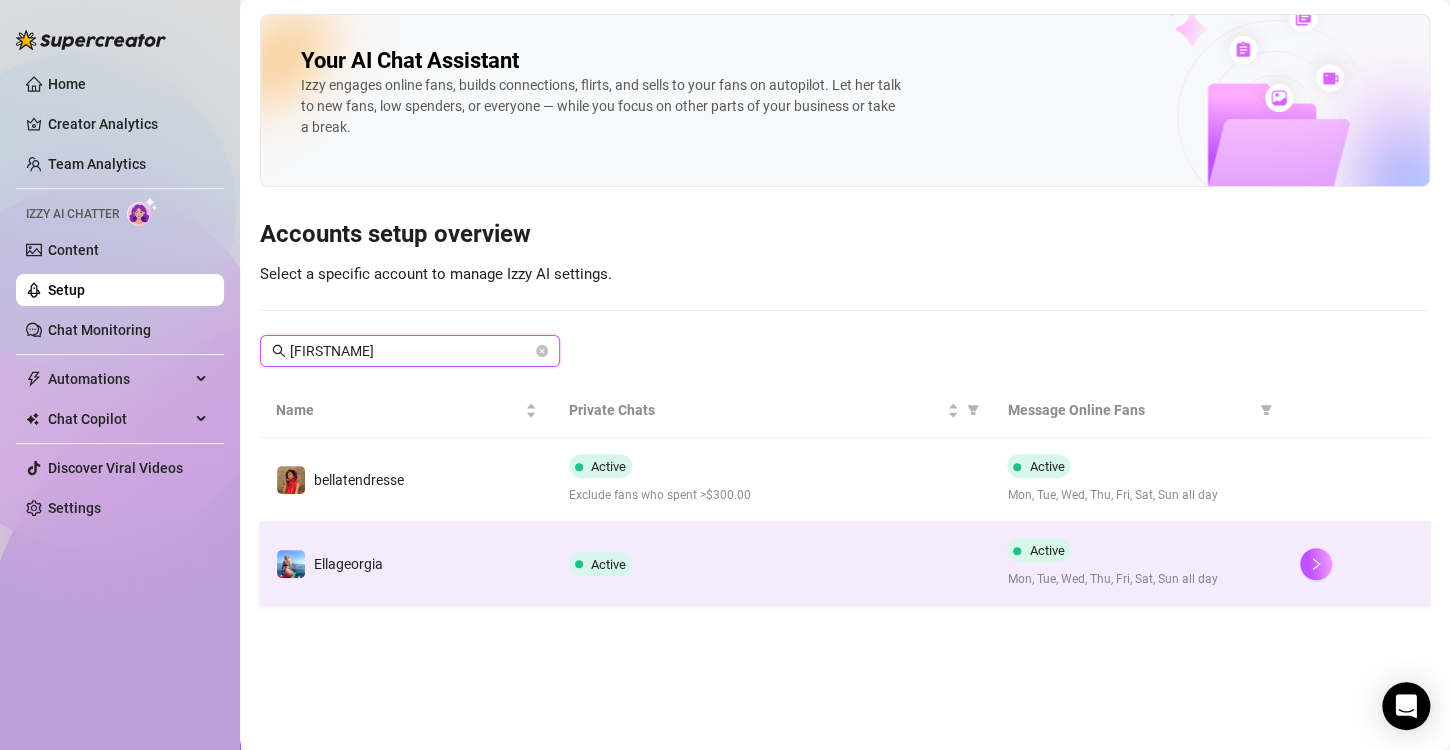 type on "[FIRSTNAME]" 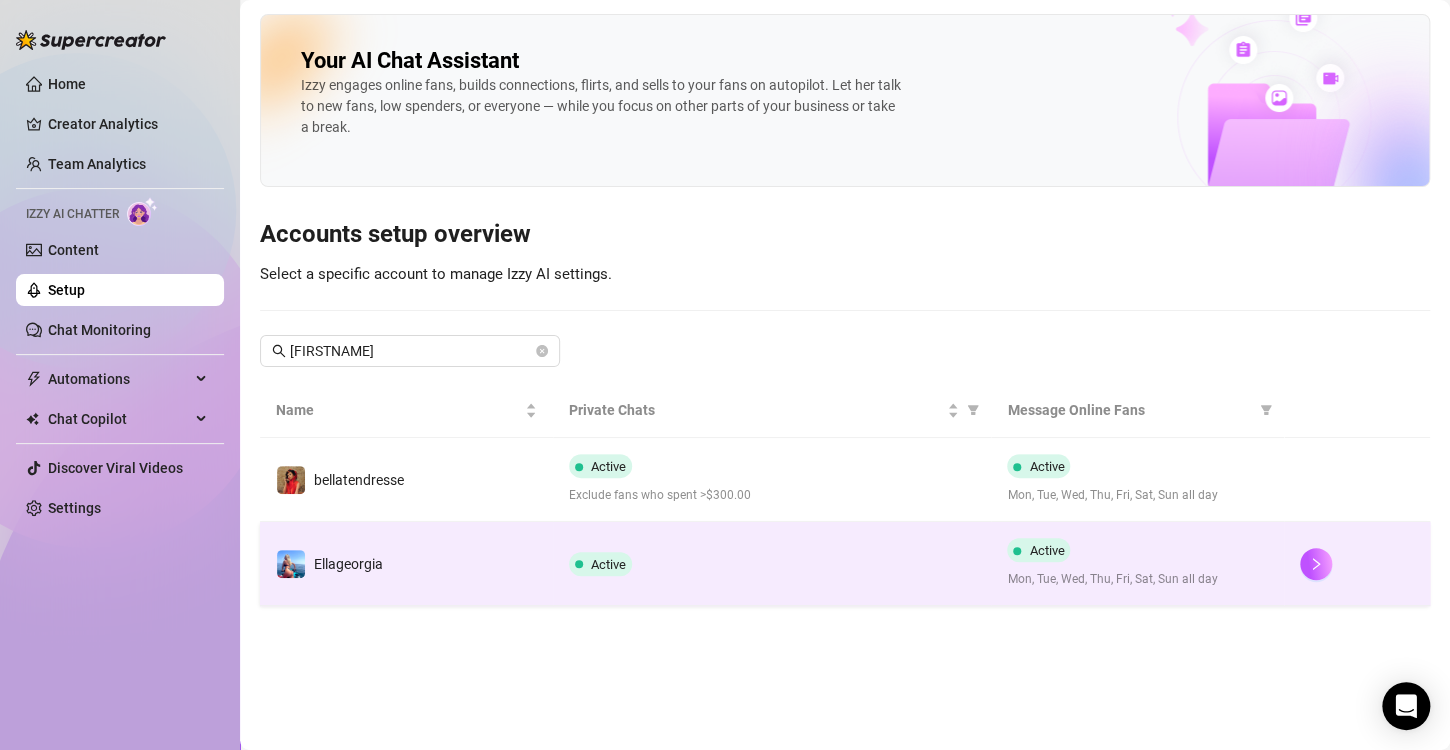 click on "Active" at bounding box center [772, 564] 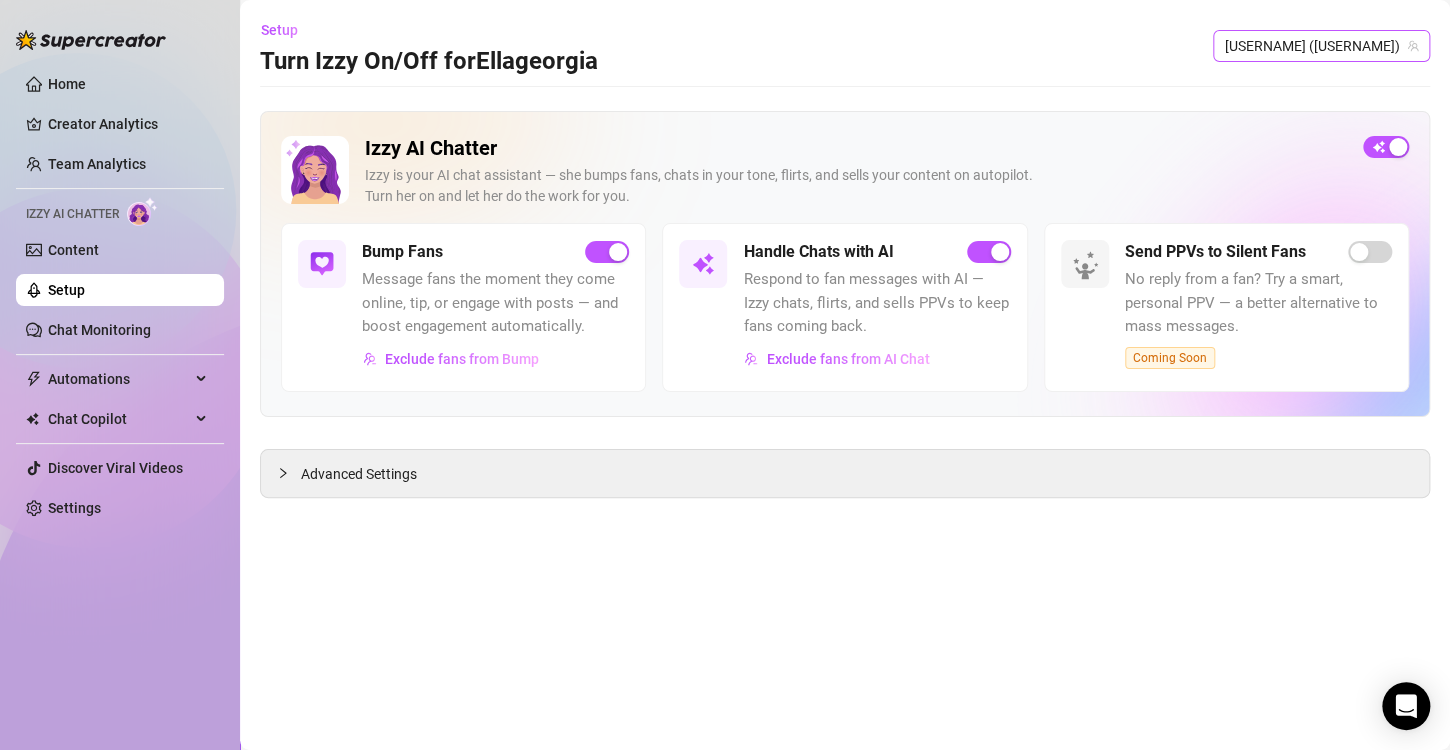 click on "[USERNAME] ([USERNAME])" at bounding box center (1321, 46) 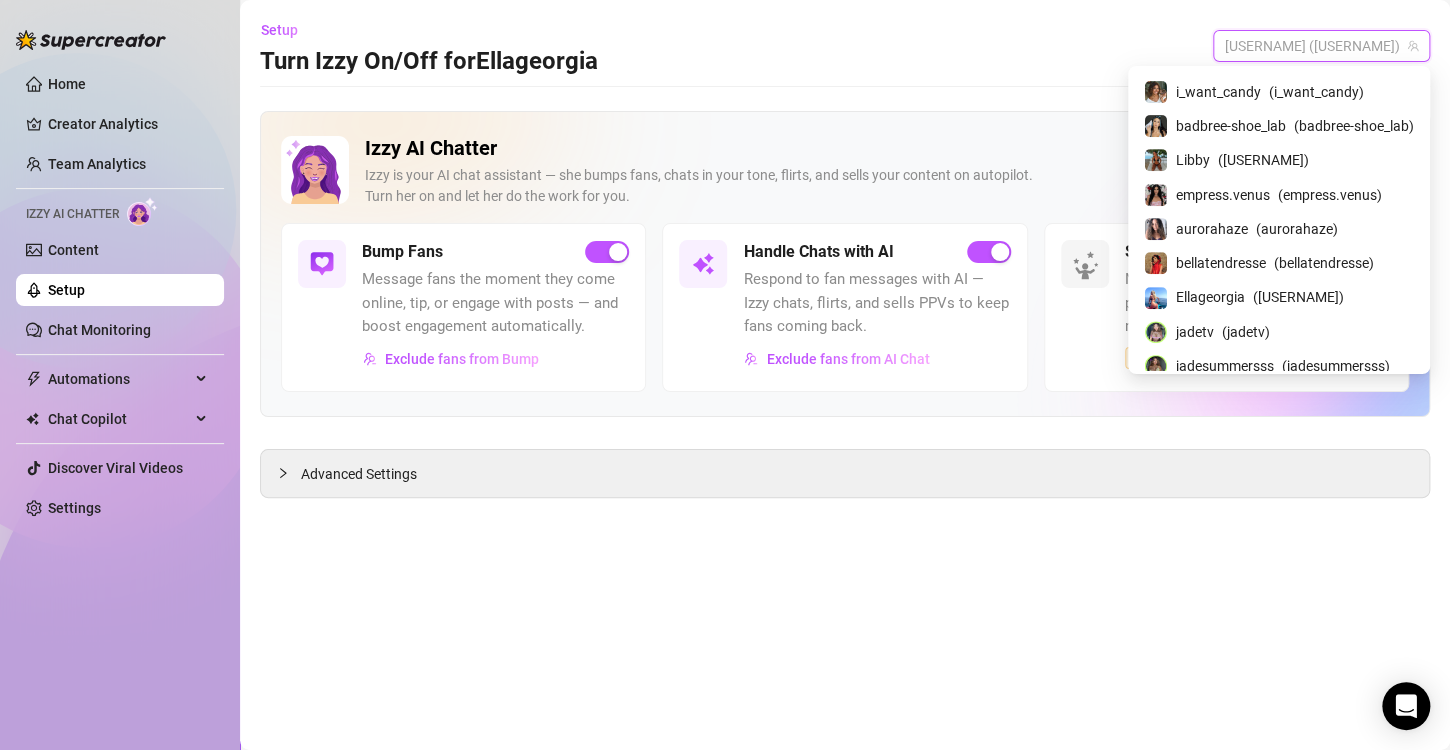 scroll, scrollTop: 420, scrollLeft: 0, axis: vertical 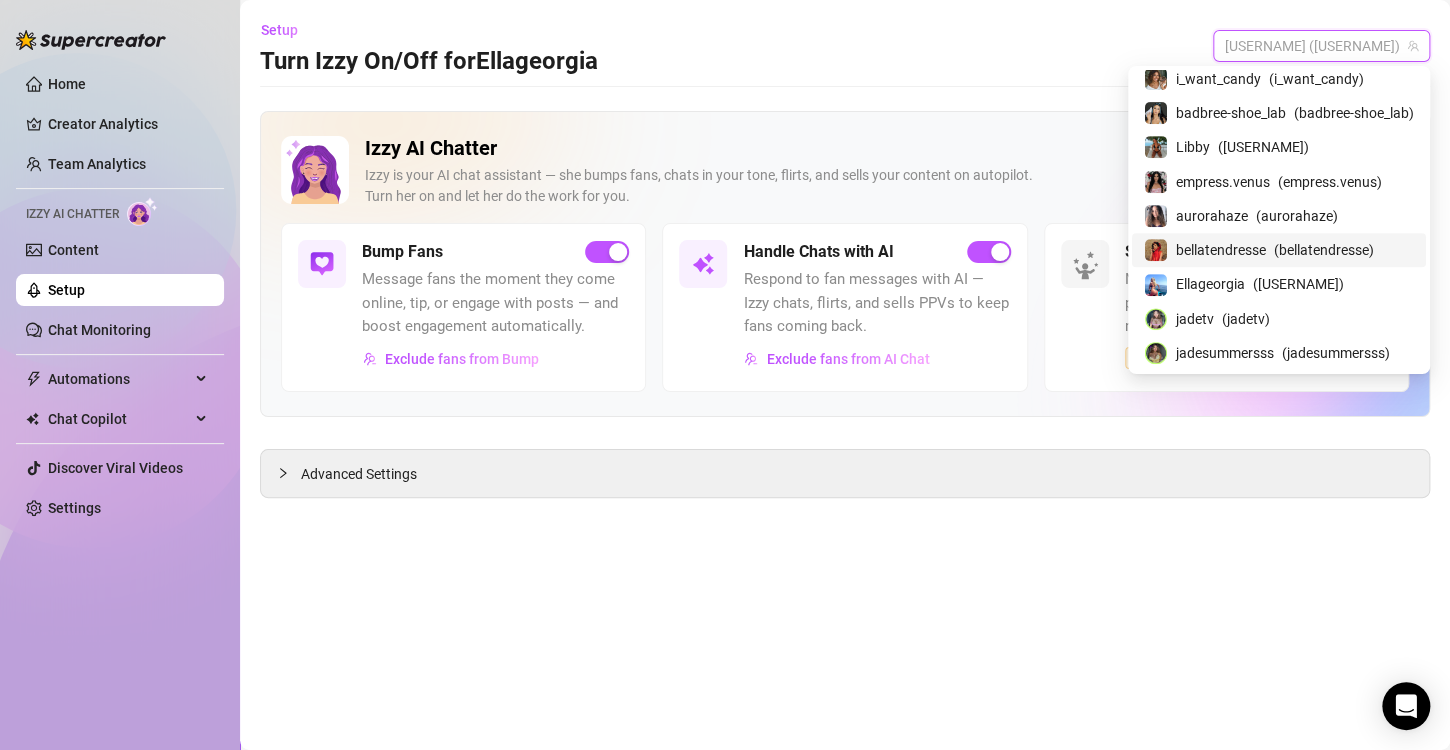 click on "bellatendresse" at bounding box center [1221, 250] 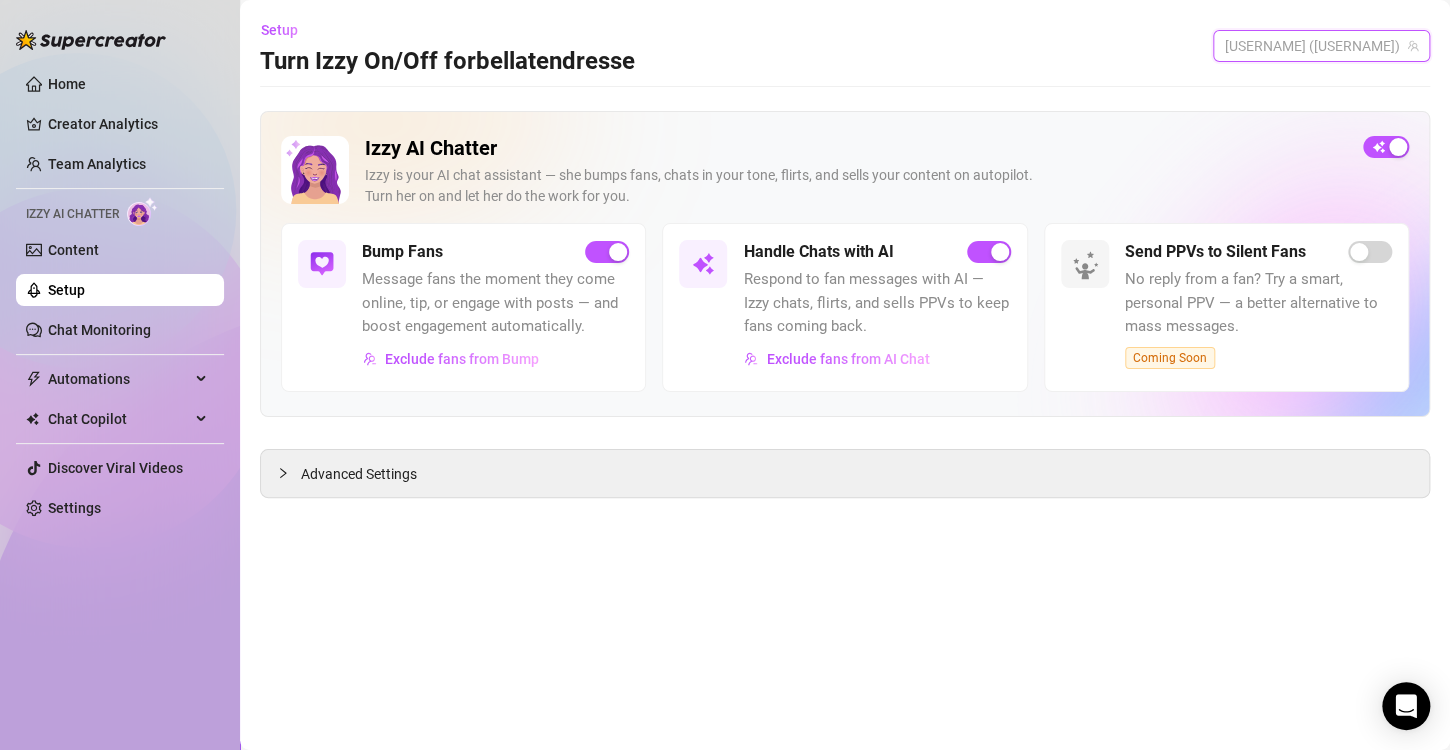 click on "[USERNAME] ([USERNAME])" at bounding box center [1321, 46] 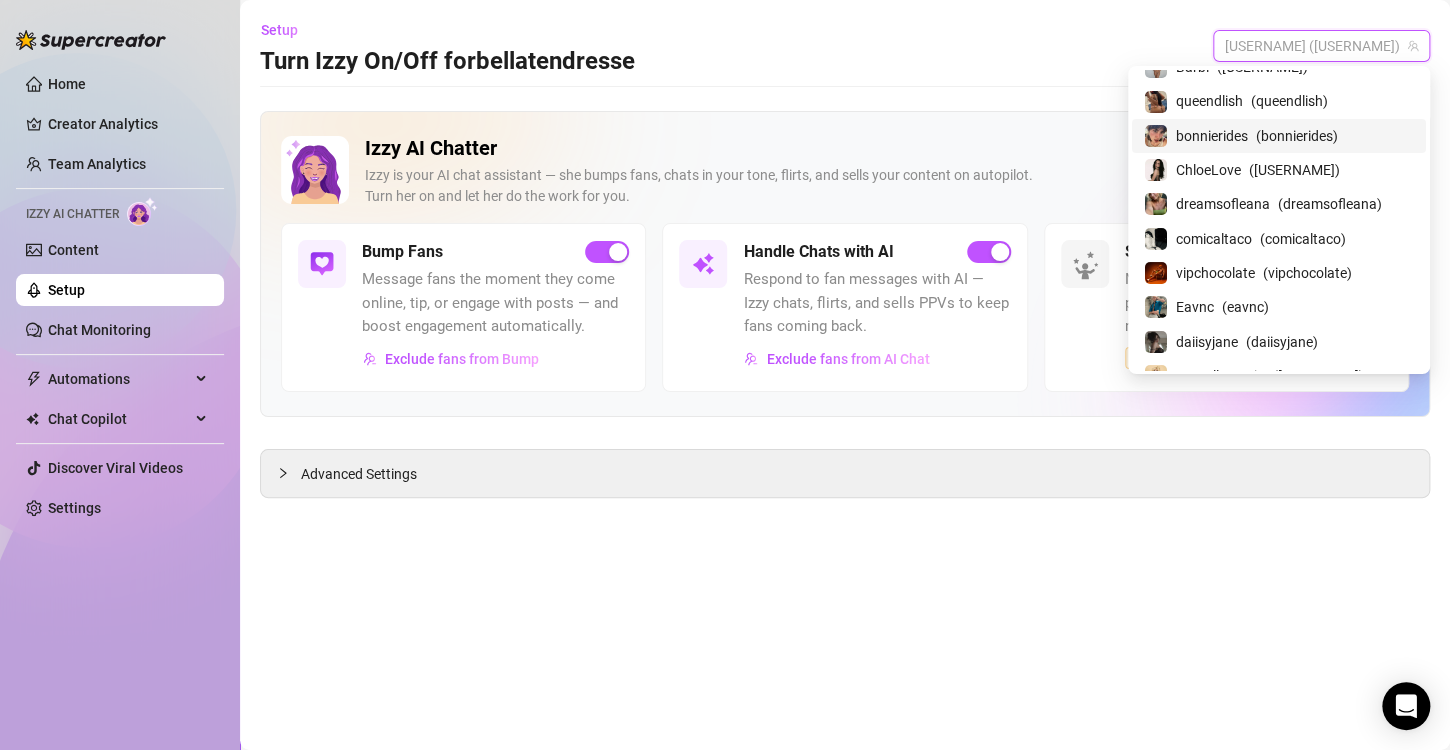 scroll, scrollTop: 0, scrollLeft: 0, axis: both 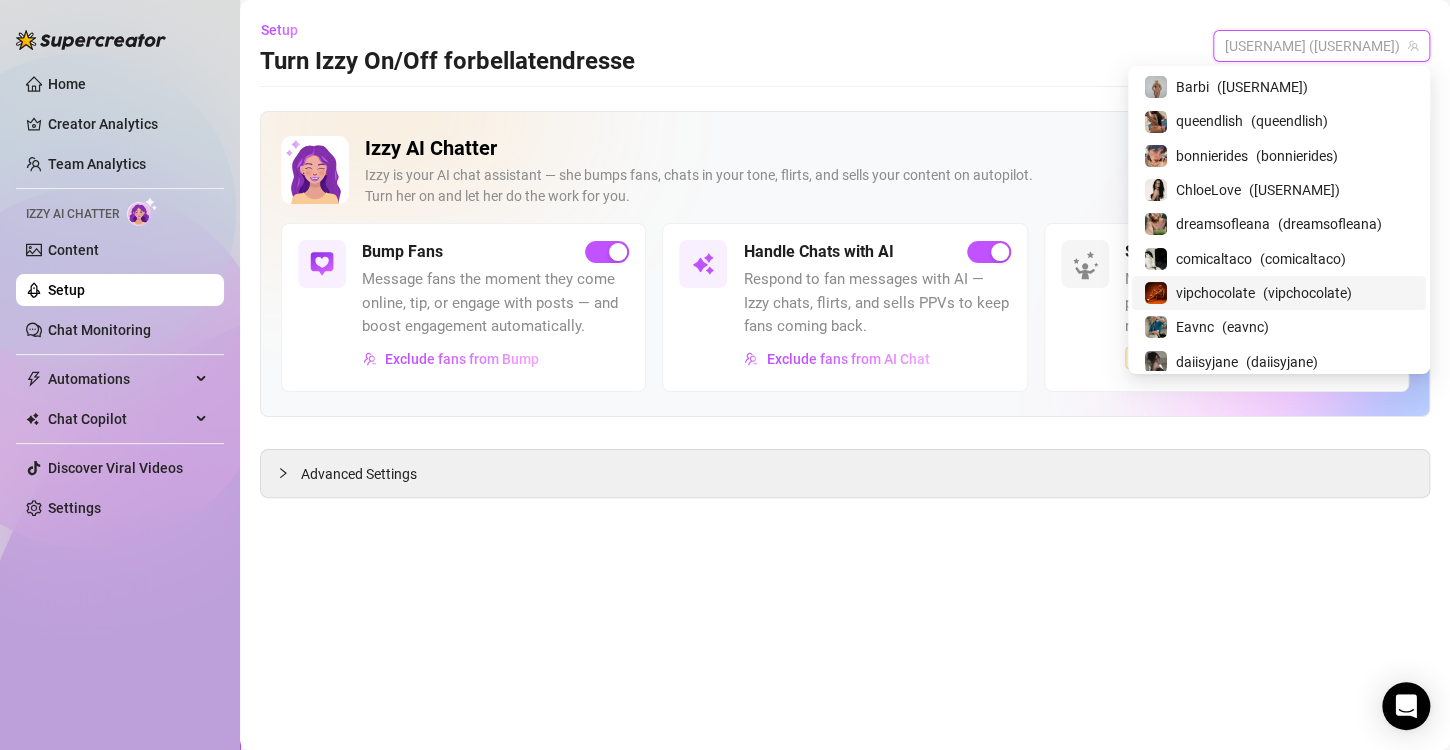 click on "vipchocolate" at bounding box center (1215, 293) 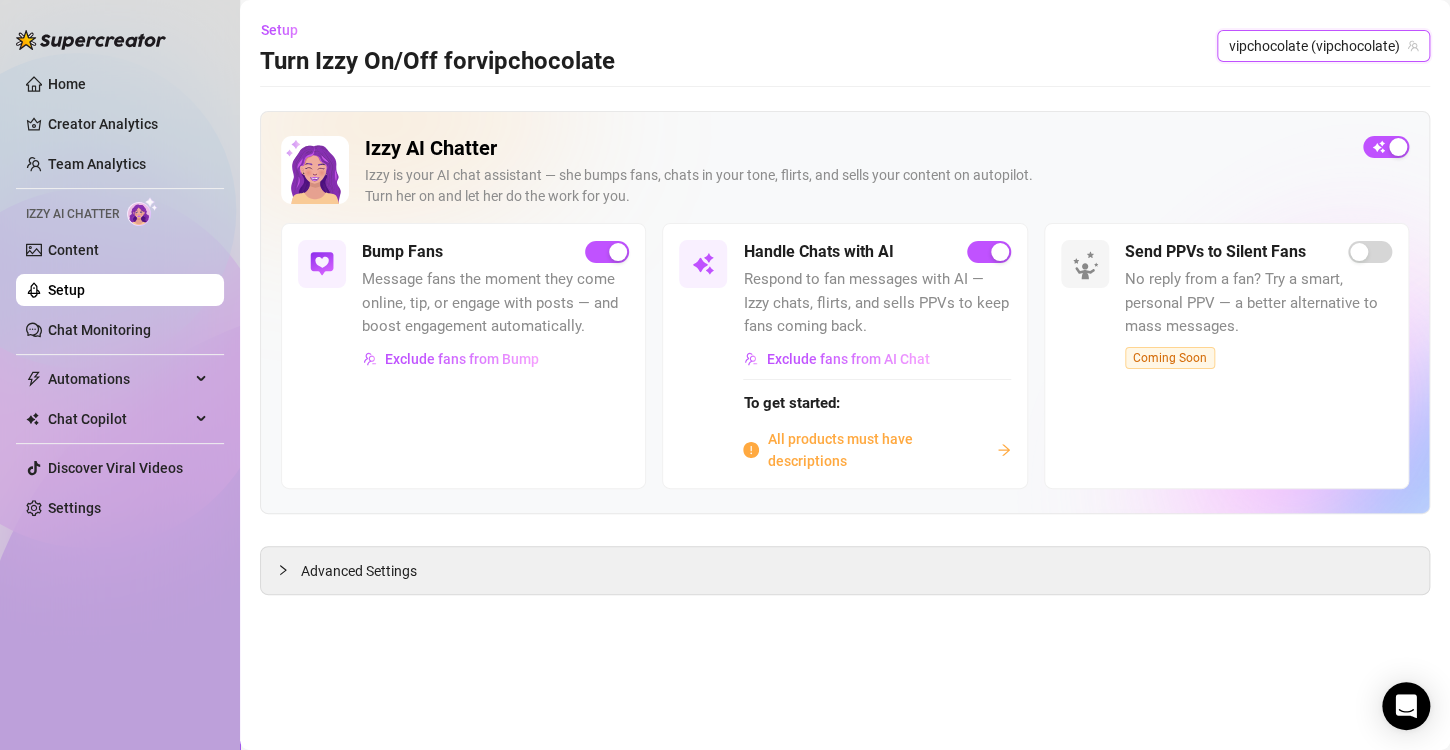 click on "vipchocolate (vipchocolate)" at bounding box center [1323, 46] 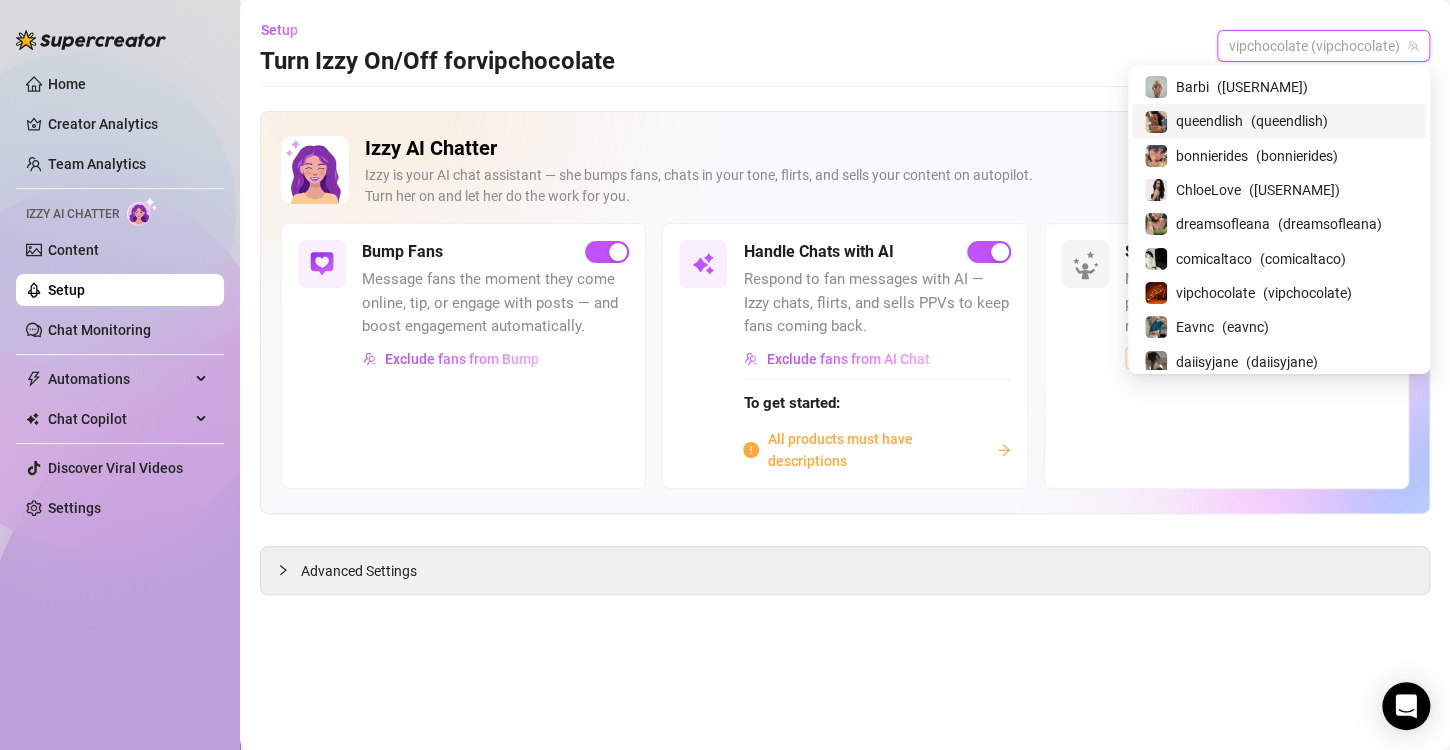 click on "( queendlish )" at bounding box center [1289, 121] 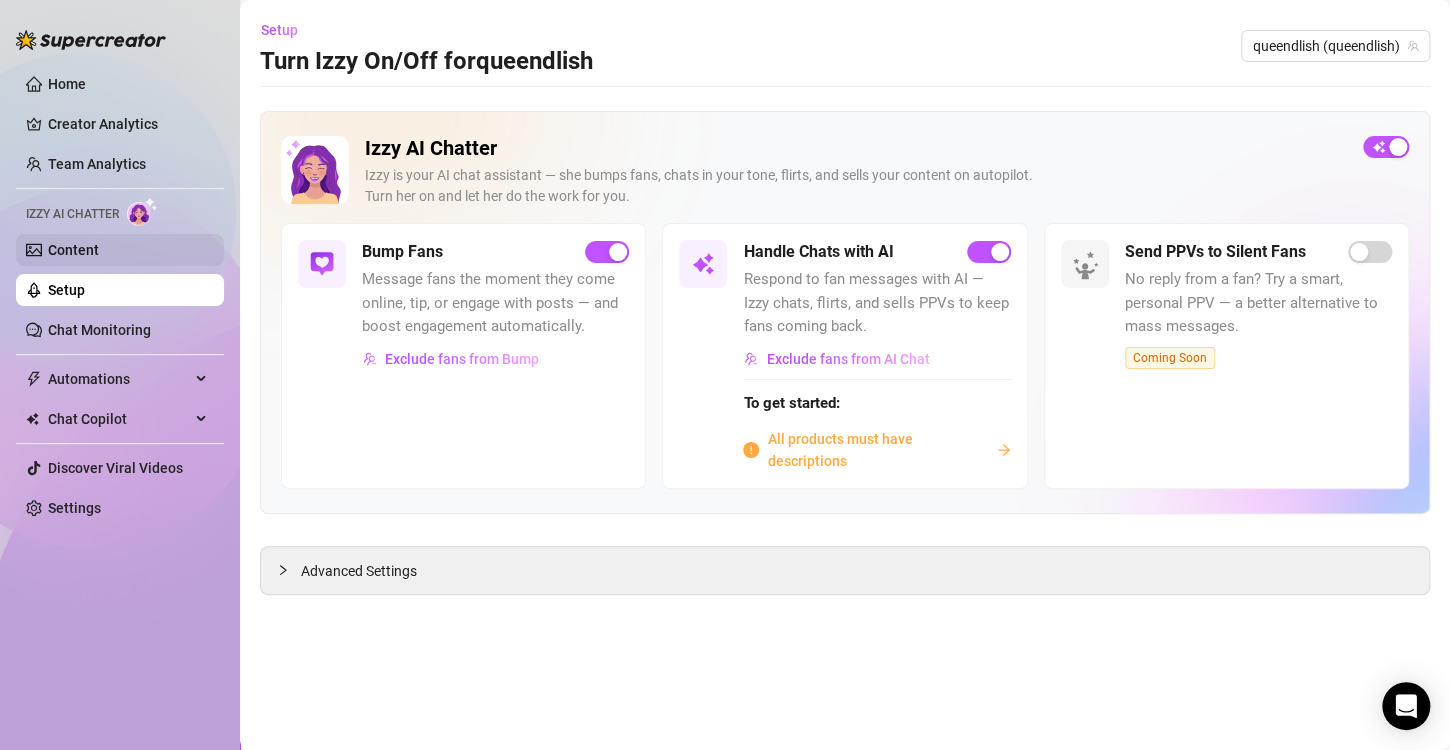 click on "Content" at bounding box center [73, 250] 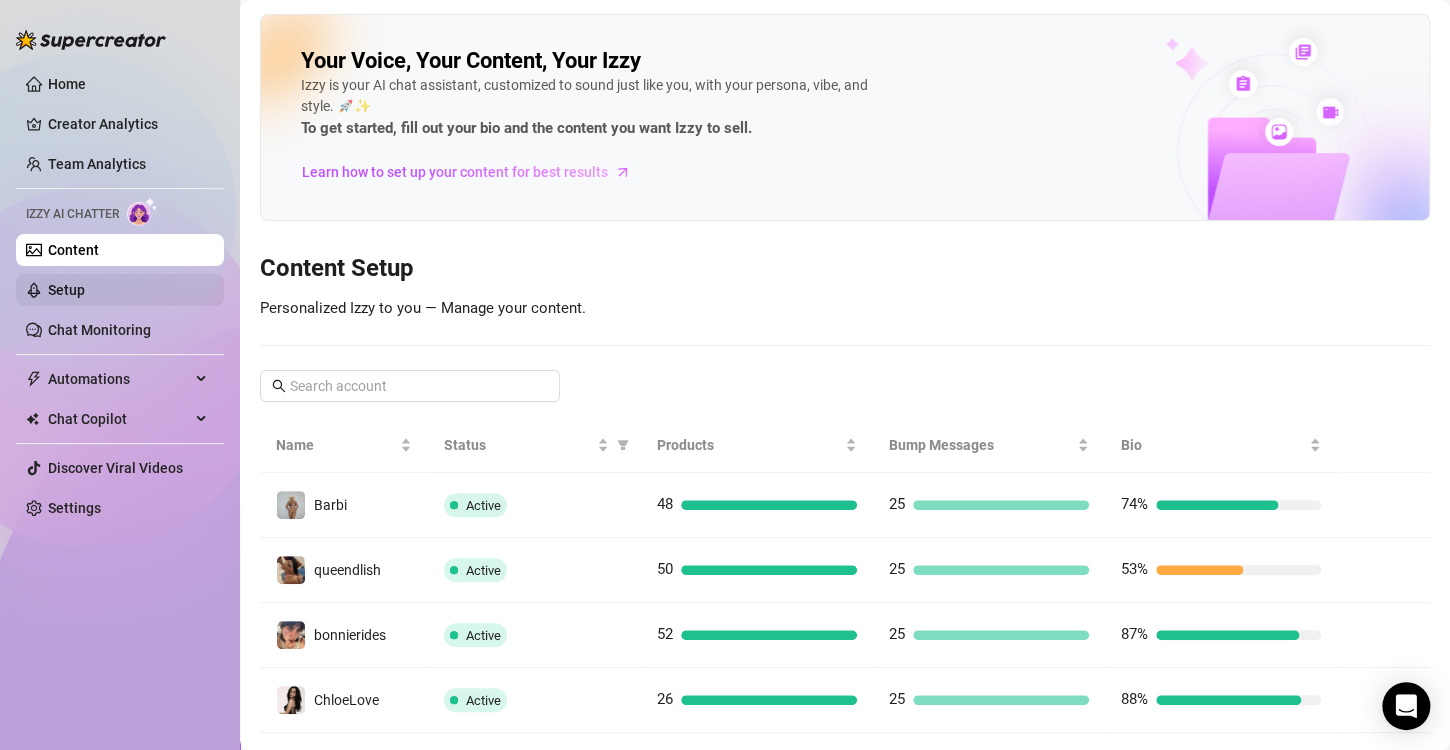 click on "Setup" at bounding box center [66, 290] 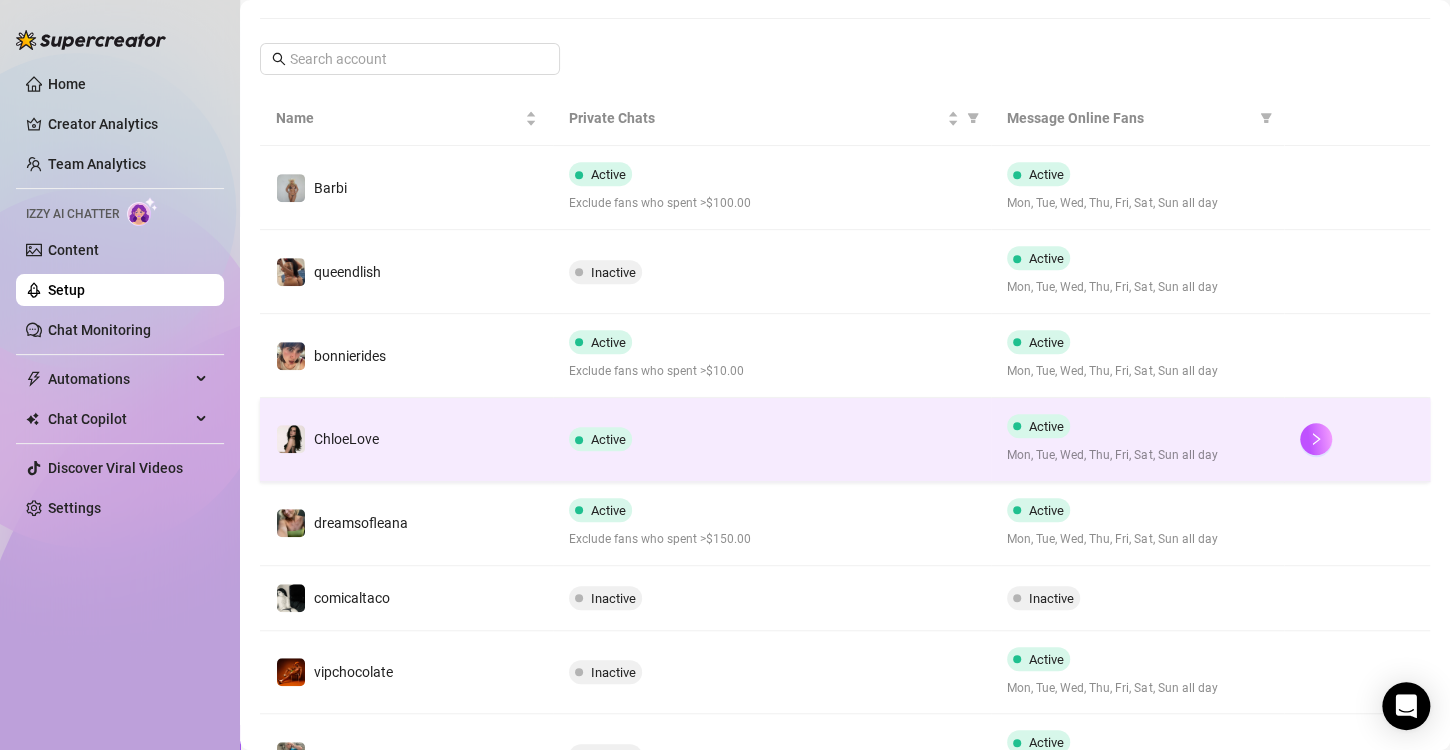 scroll, scrollTop: 300, scrollLeft: 0, axis: vertical 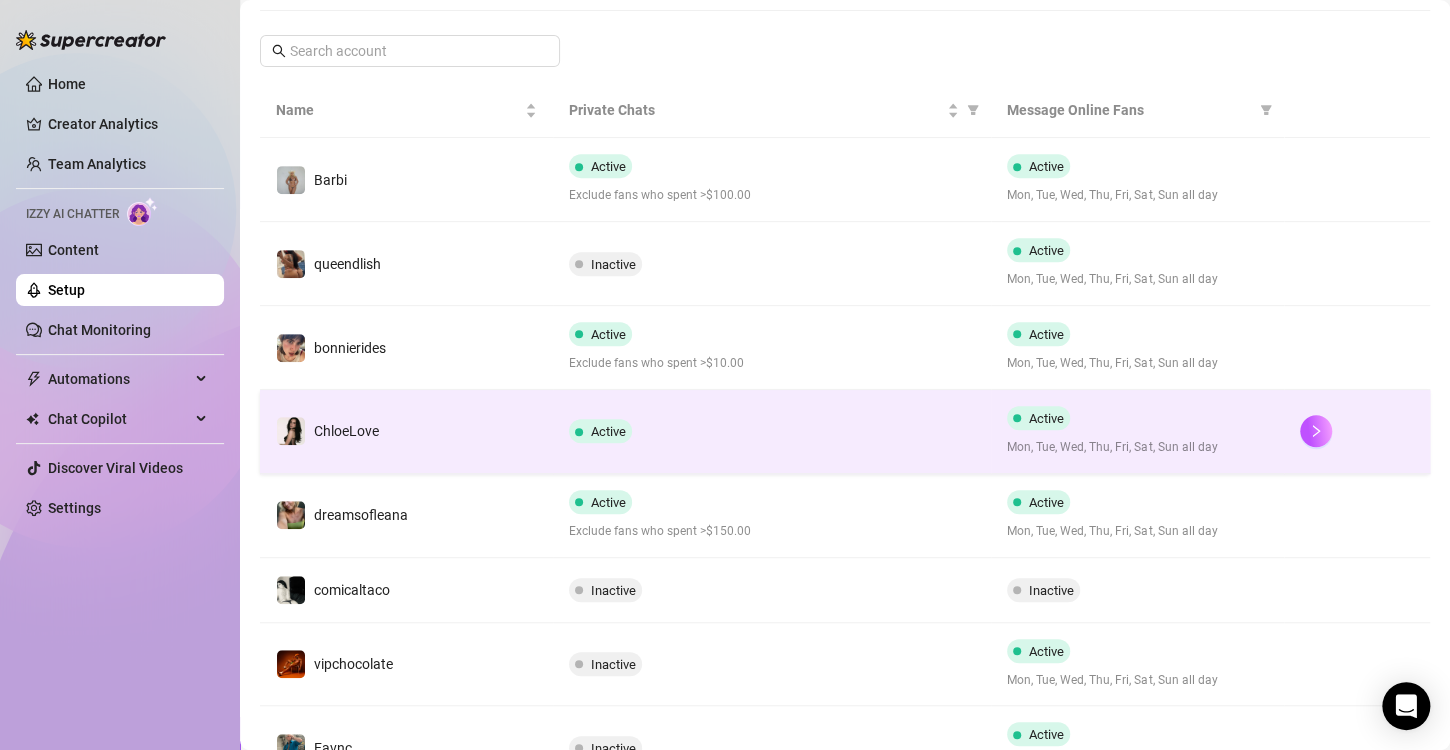 click on "Active" at bounding box center [772, 431] 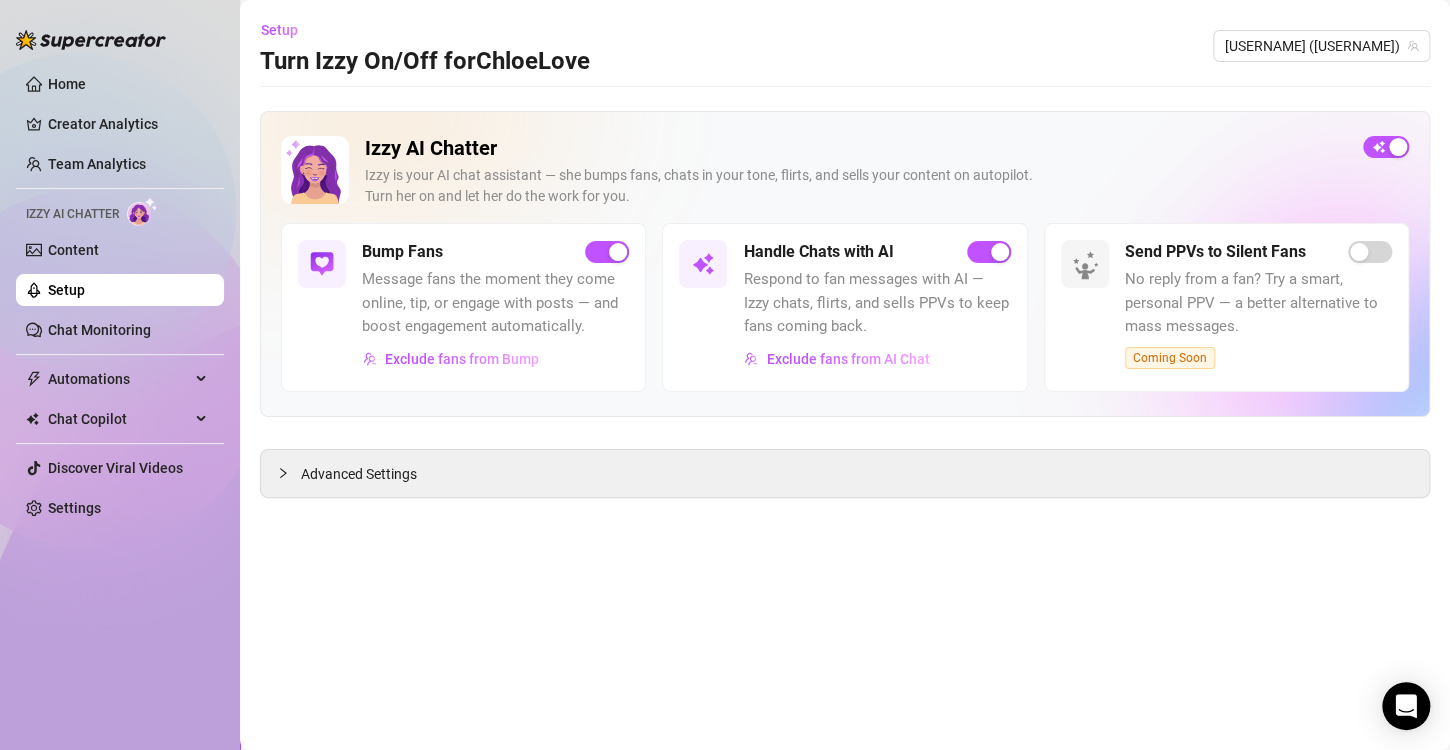 scroll, scrollTop: 0, scrollLeft: 0, axis: both 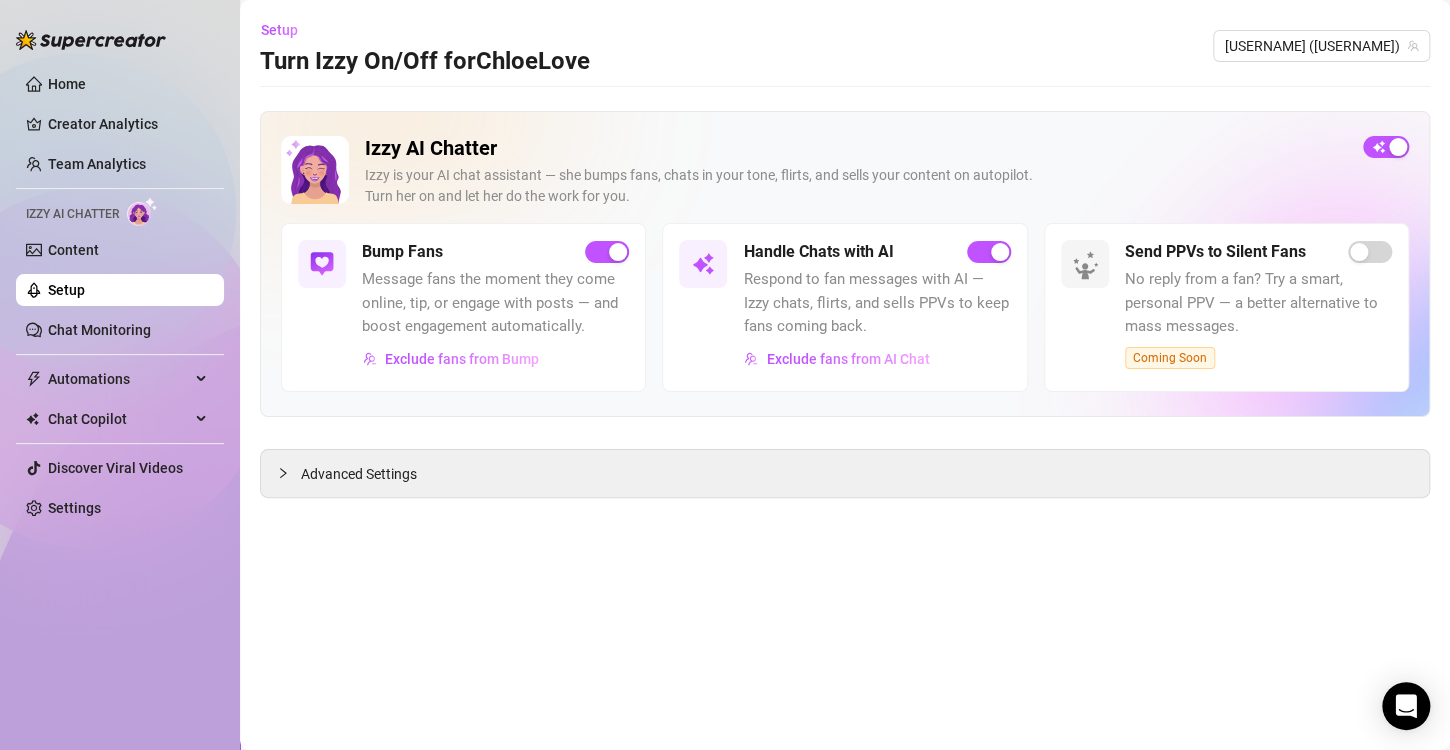 click on "Setup Turn Izzy On/Off for [USERNAME] [USERNAME] ([USERNAME]) Izzy AI Chatter Izzy is your AI chat assistant — she bumps fans, chats in your tone, flirts, and sells your content on autopilot. Turn her on and let her do the work for you. Bump Fans Message fans the moment they come online, tip, or engage with posts — and boost engagement automatically. Exclude fans from Bump Handle Chats with AI Respond to fan messages with AI — Izzy chats, flirts, and sells PPVs to keep fans coming back. Exclude fans from AI Chat Send PPVs to Silent Fans No reply from a fan? Try a smart, personal PPV — a better alternative to mass messages. Coming Soon Advanced Settings" at bounding box center [845, 375] 